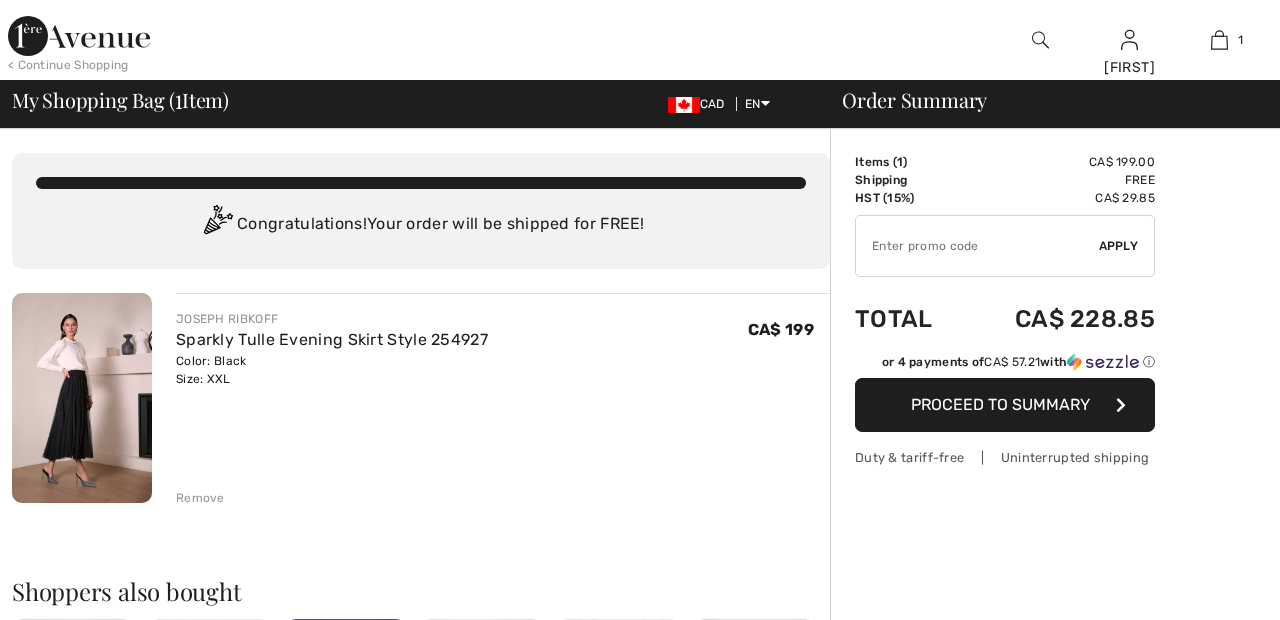 scroll, scrollTop: 0, scrollLeft: 0, axis: both 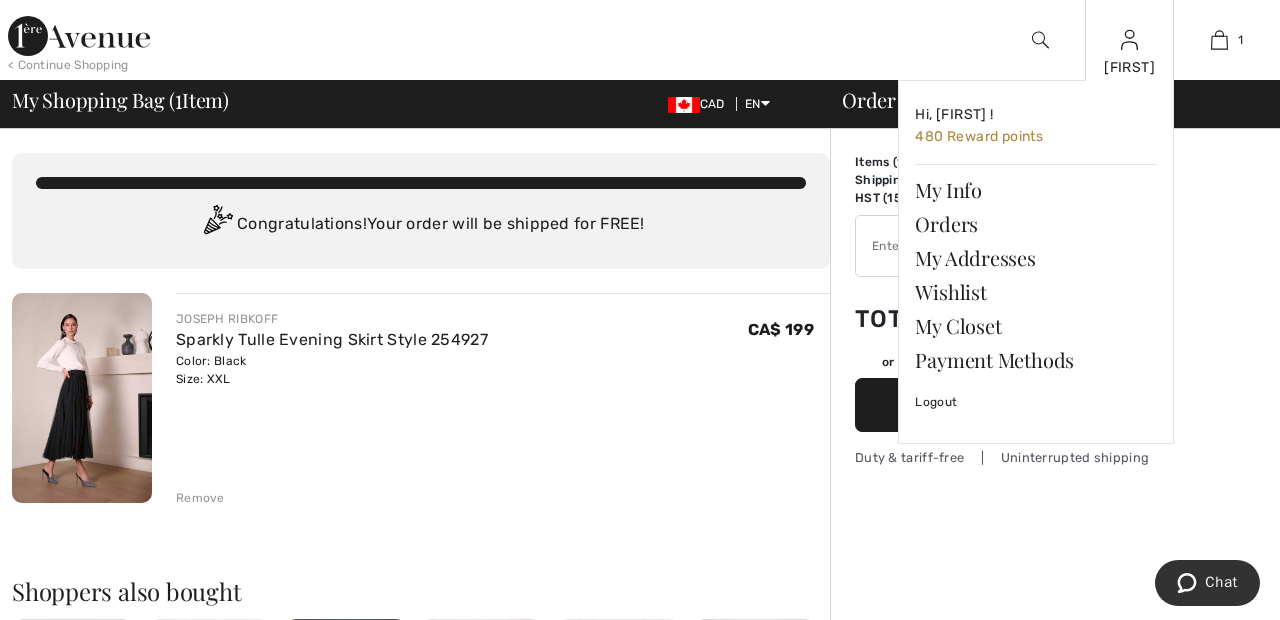 click at bounding box center (1129, 40) 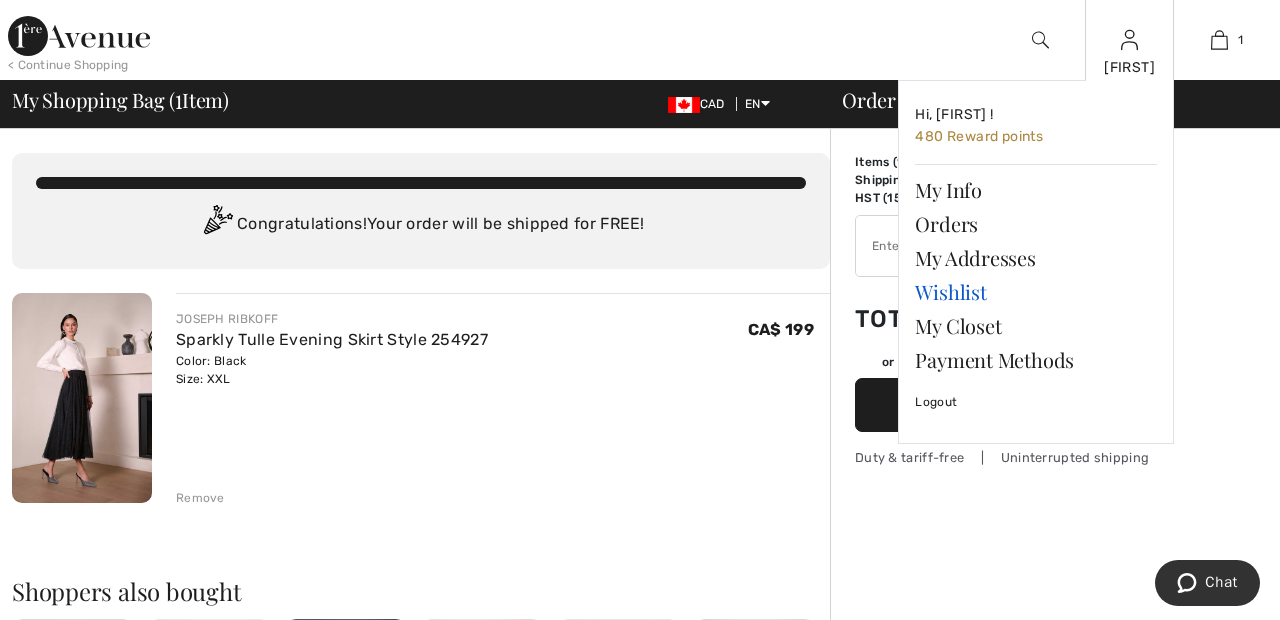 click on "Wishlist" at bounding box center (1036, 292) 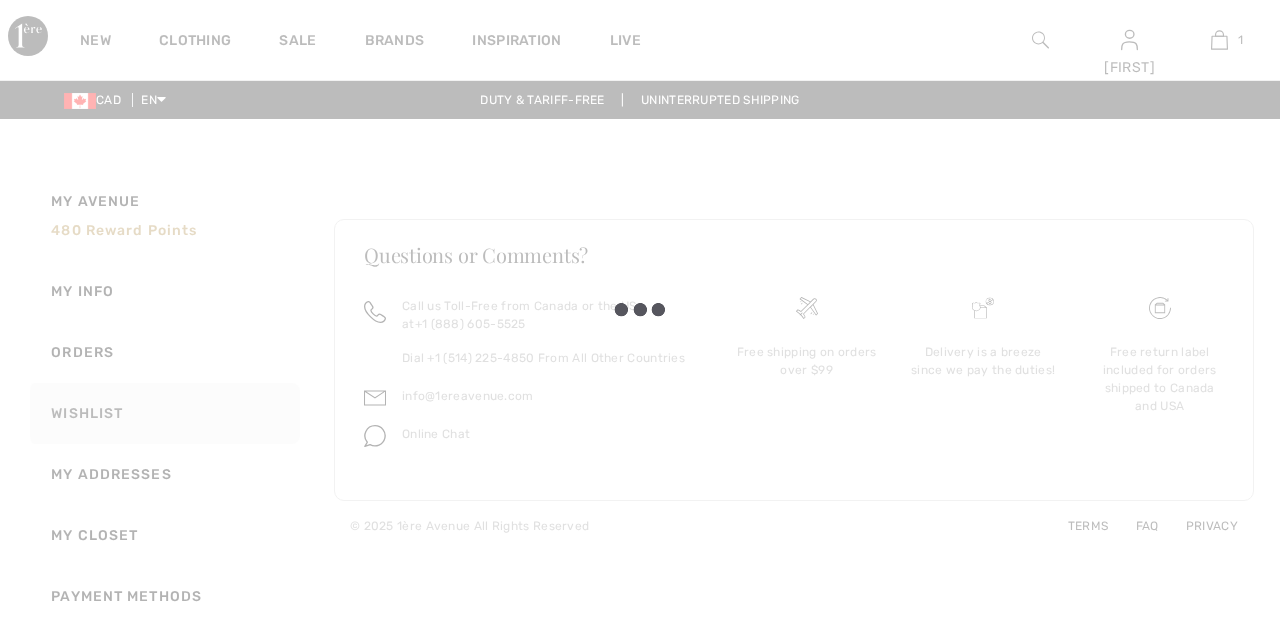 scroll, scrollTop: 0, scrollLeft: 0, axis: both 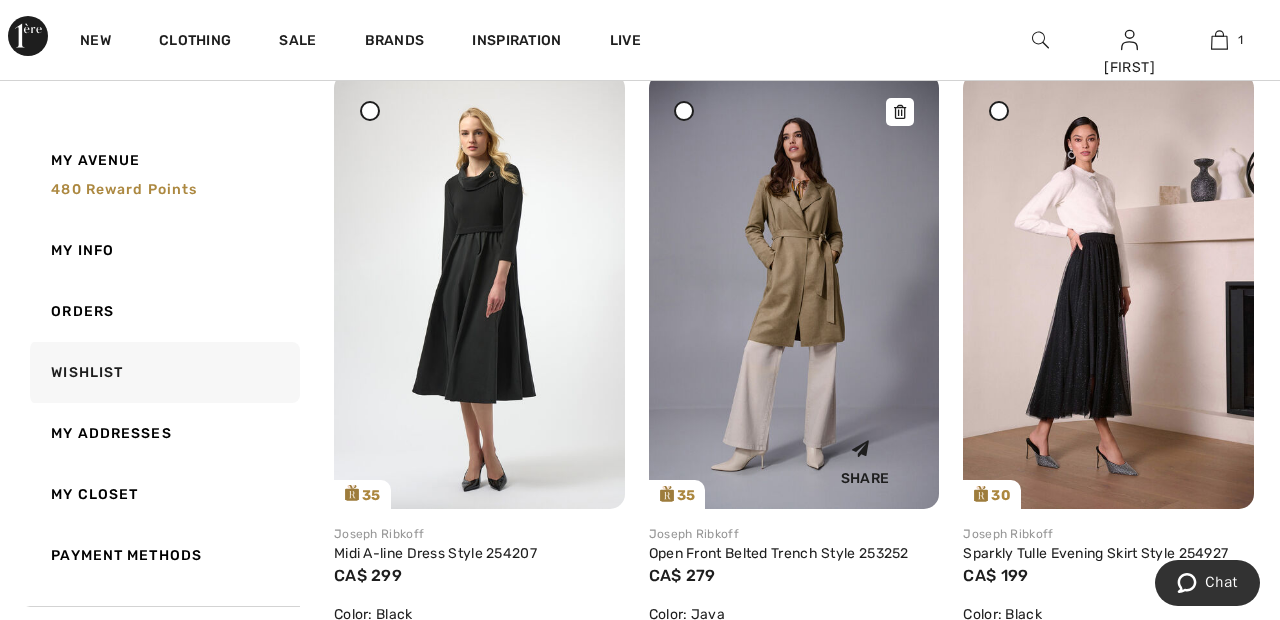 click at bounding box center [794, 291] 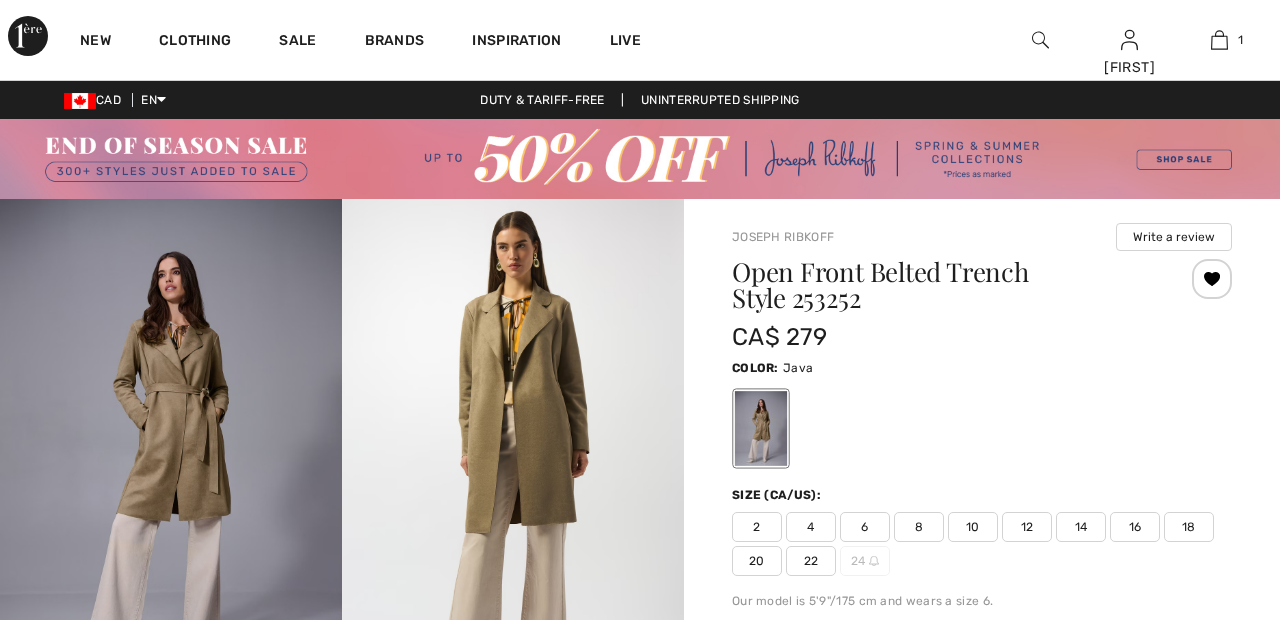 scroll, scrollTop: 160, scrollLeft: 0, axis: vertical 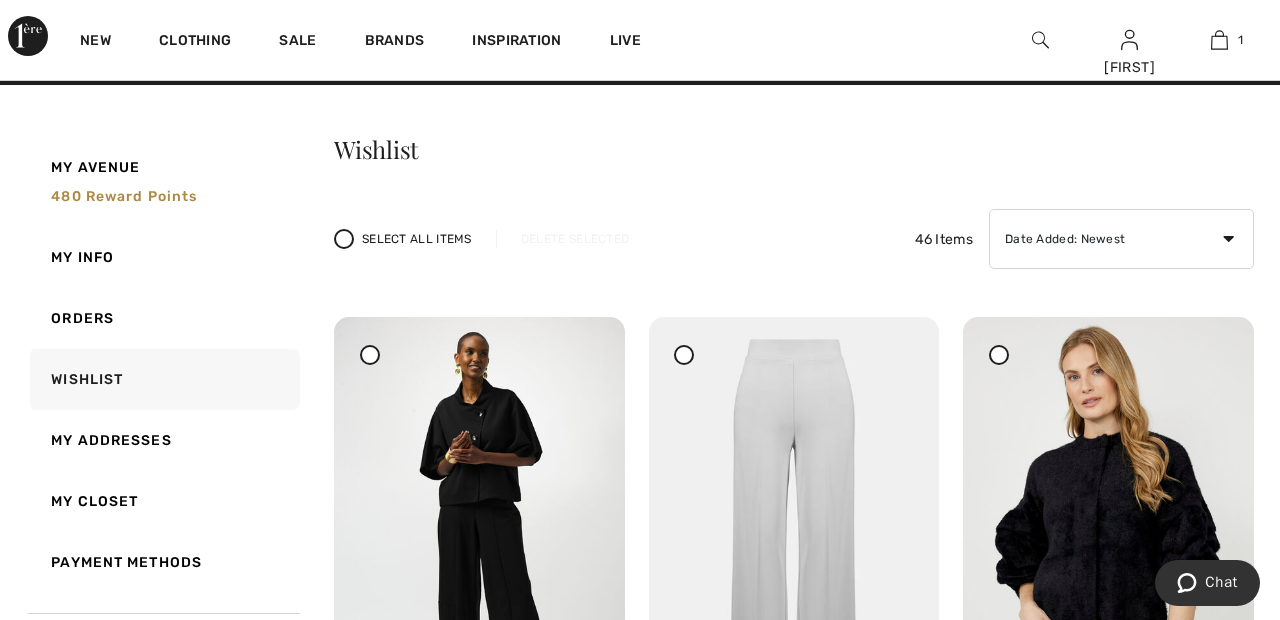 click at bounding box center [684, 355] 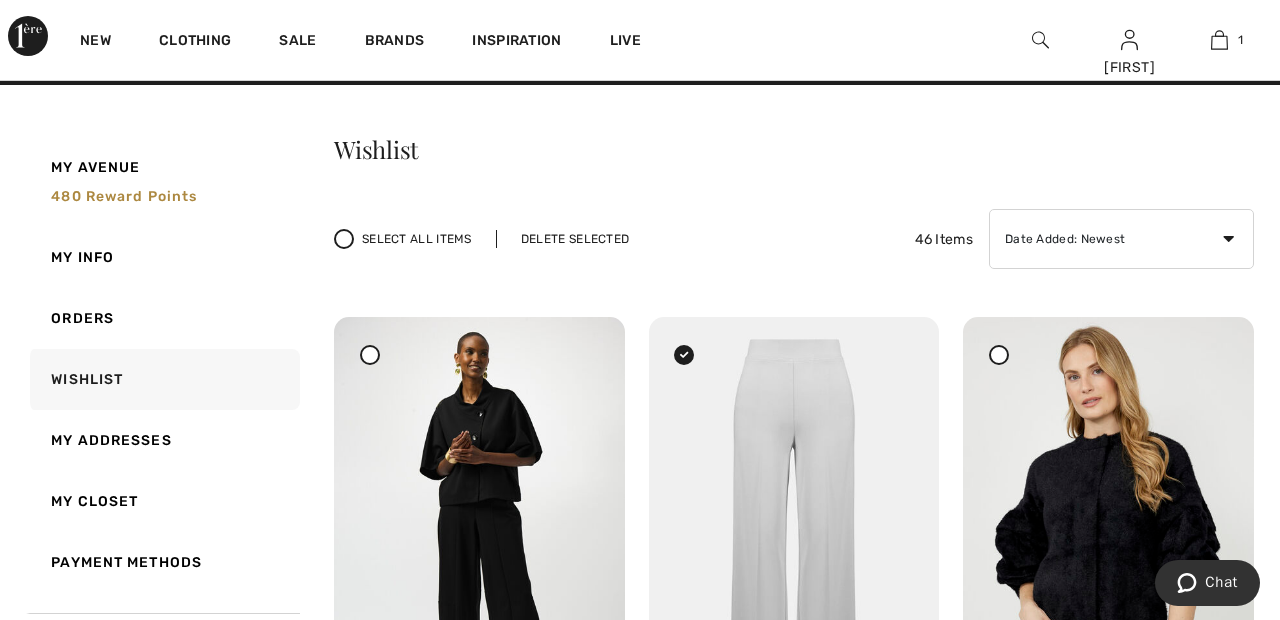 click on "Delete Selected" at bounding box center [575, 239] 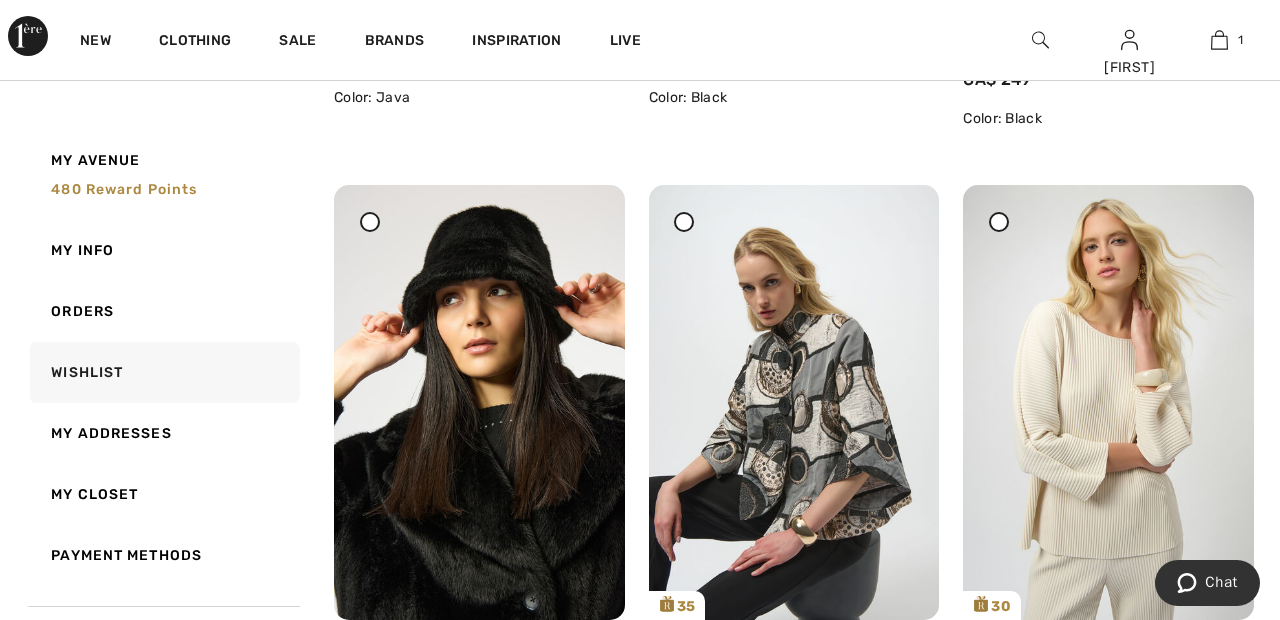 scroll, scrollTop: 1425, scrollLeft: 0, axis: vertical 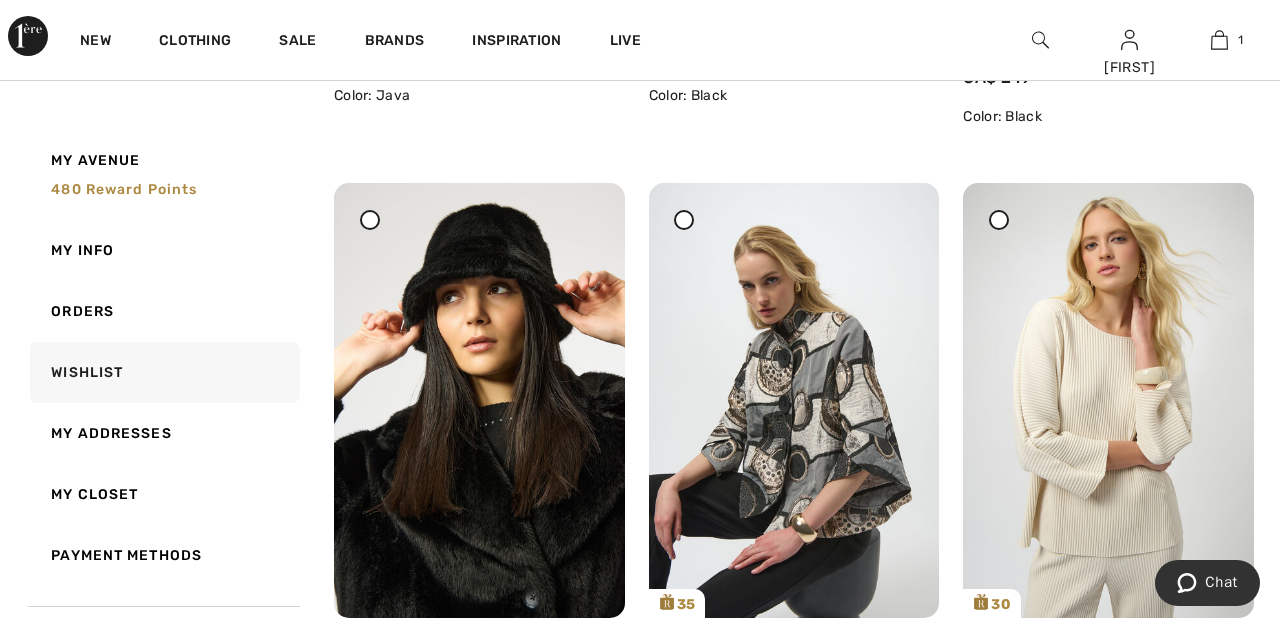 click at bounding box center [684, 220] 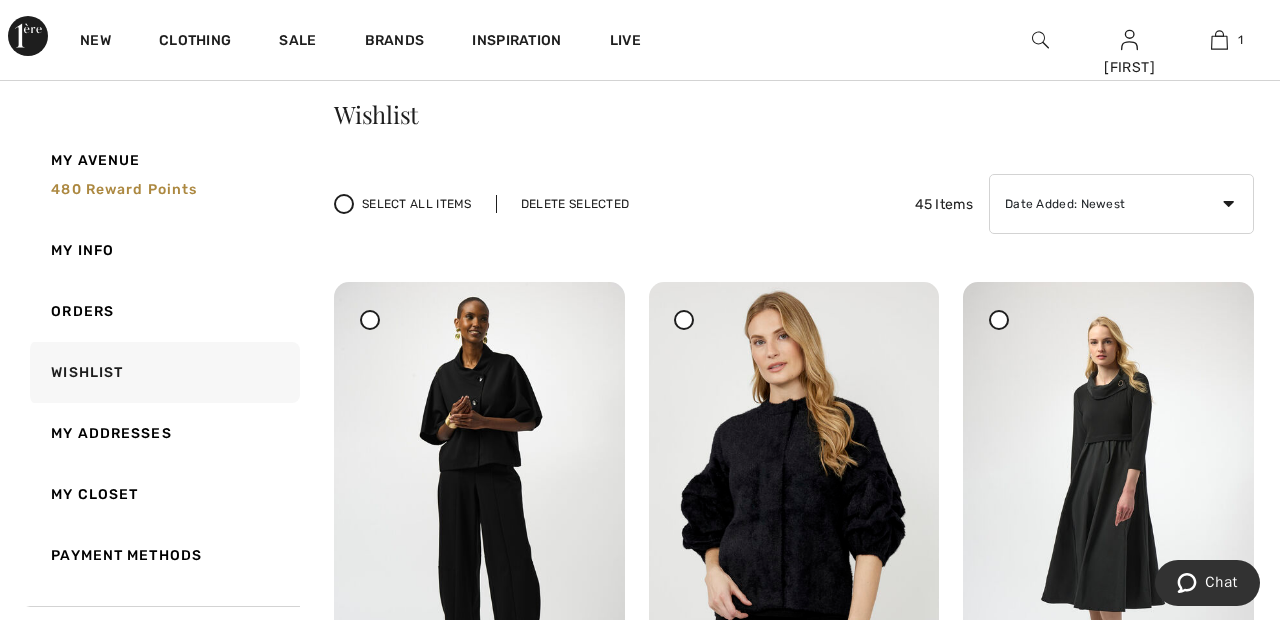 scroll, scrollTop: 0, scrollLeft: 0, axis: both 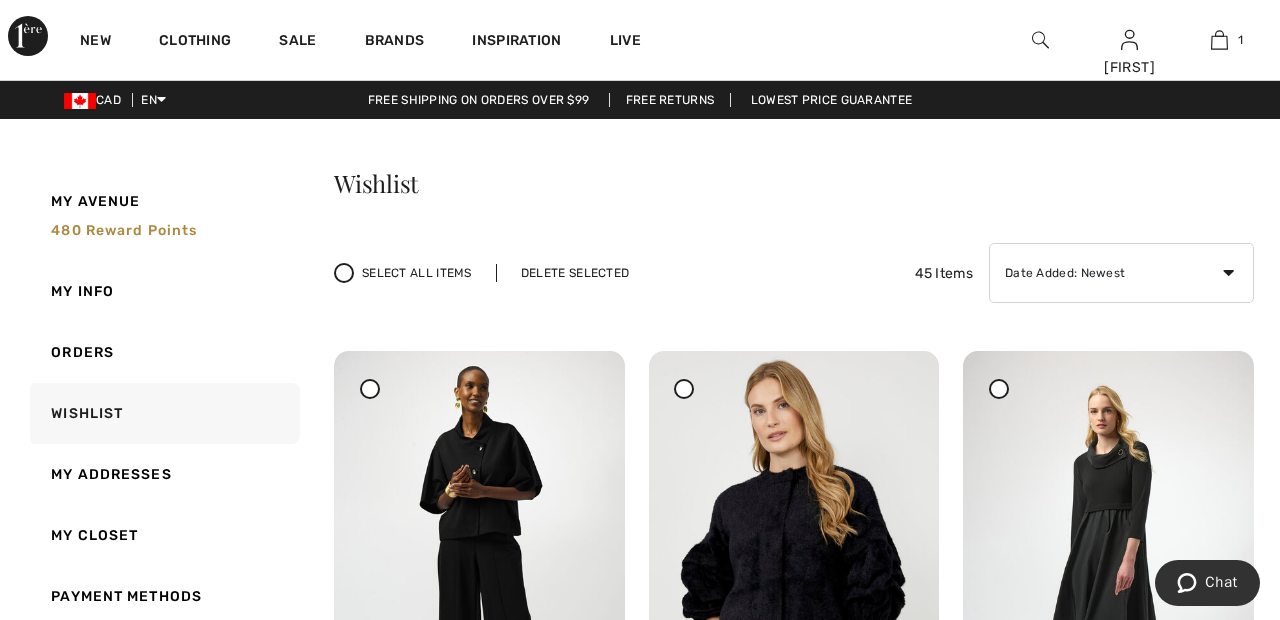 click on "Delete Selected" at bounding box center [575, 273] 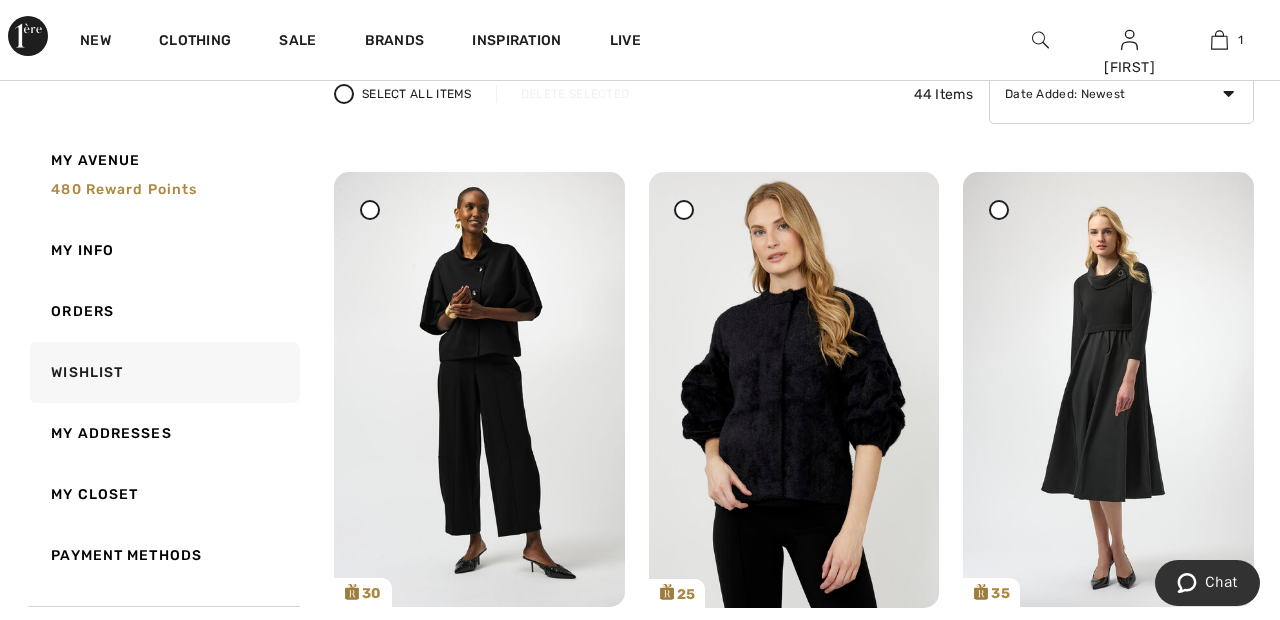 scroll, scrollTop: 0, scrollLeft: 0, axis: both 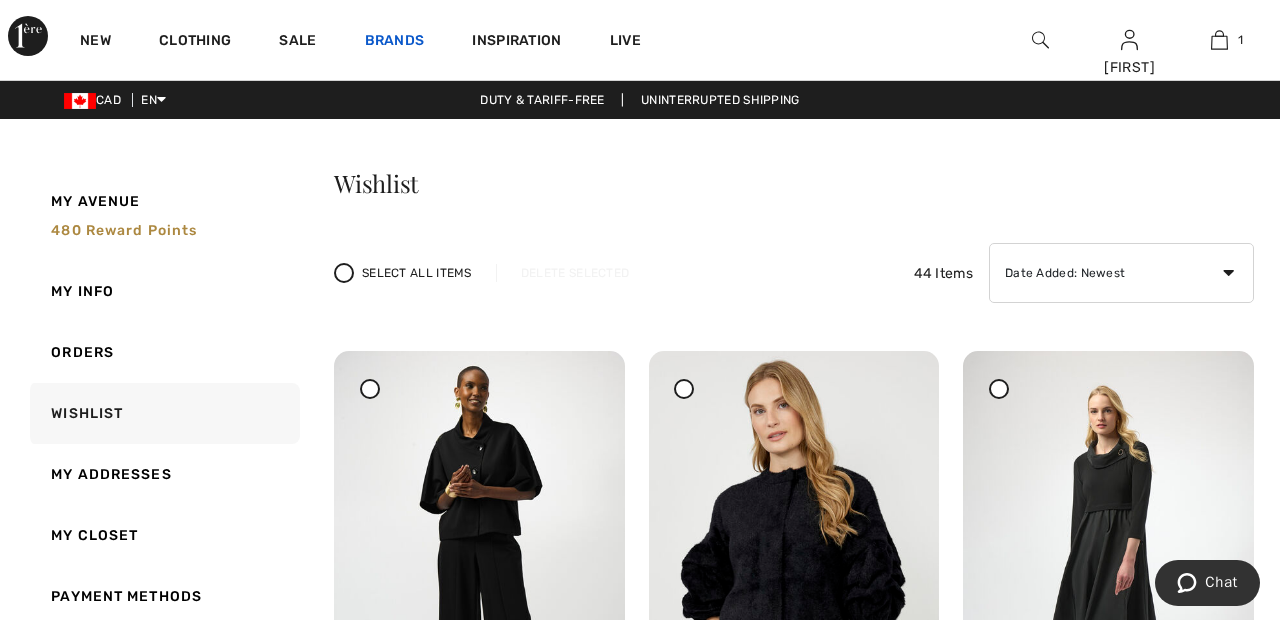 click on "Brands" at bounding box center (395, 42) 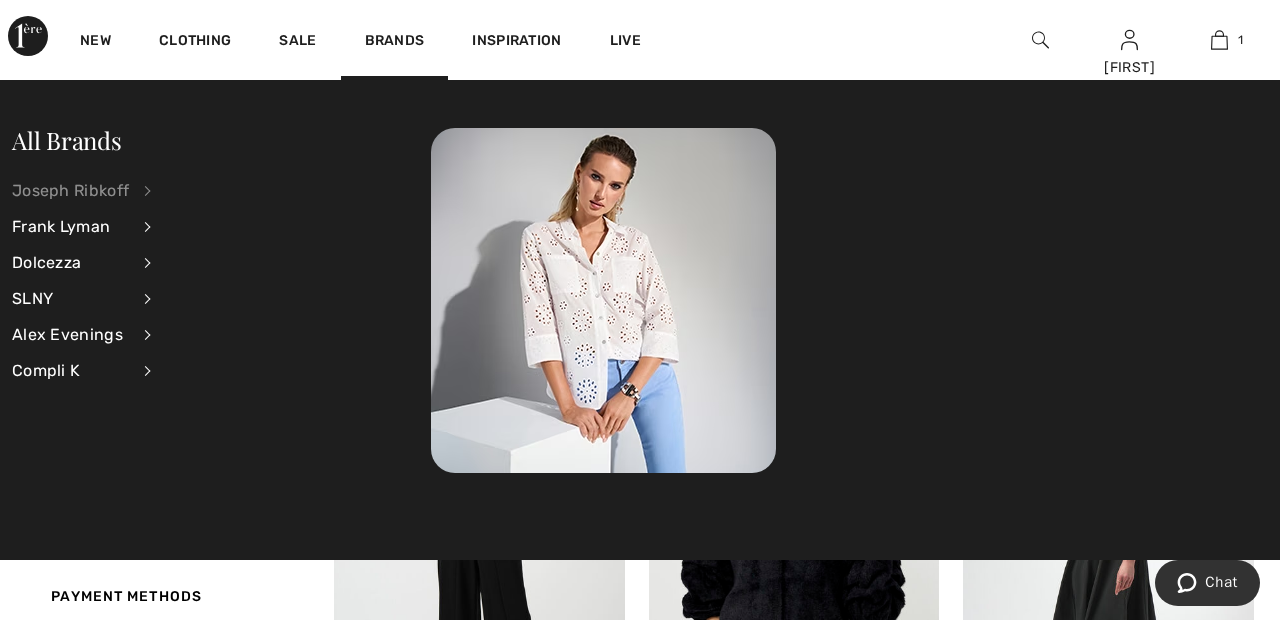 click on "Joseph Ribkoff" at bounding box center (70, 191) 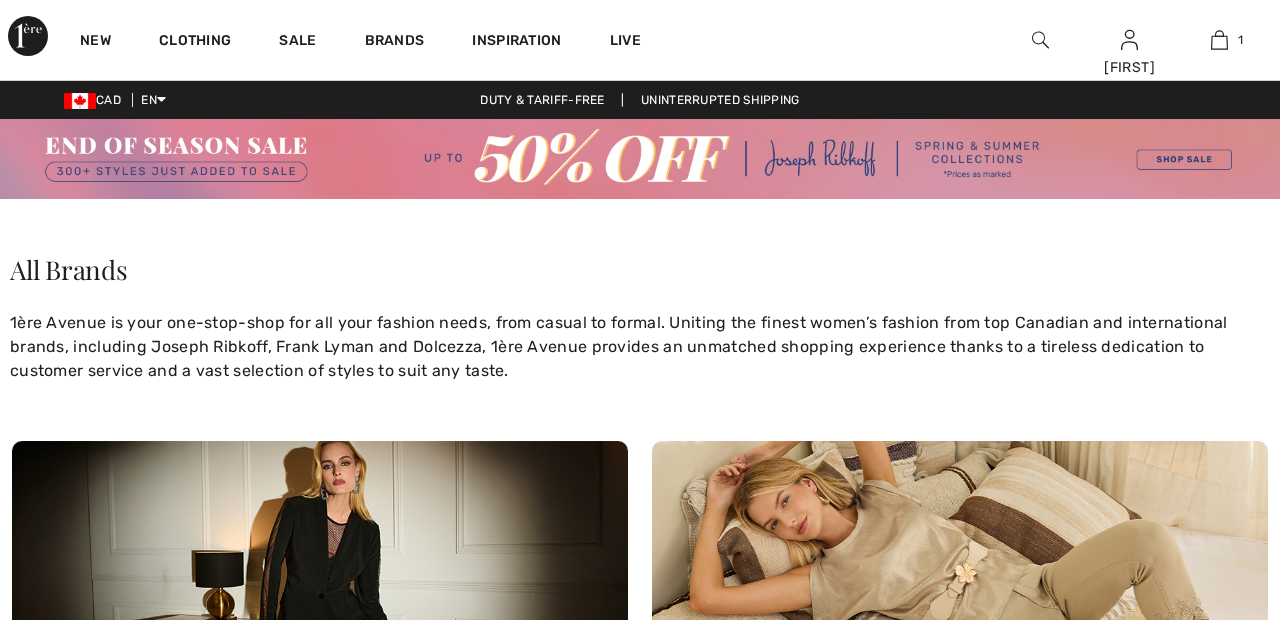 scroll, scrollTop: 0, scrollLeft: 0, axis: both 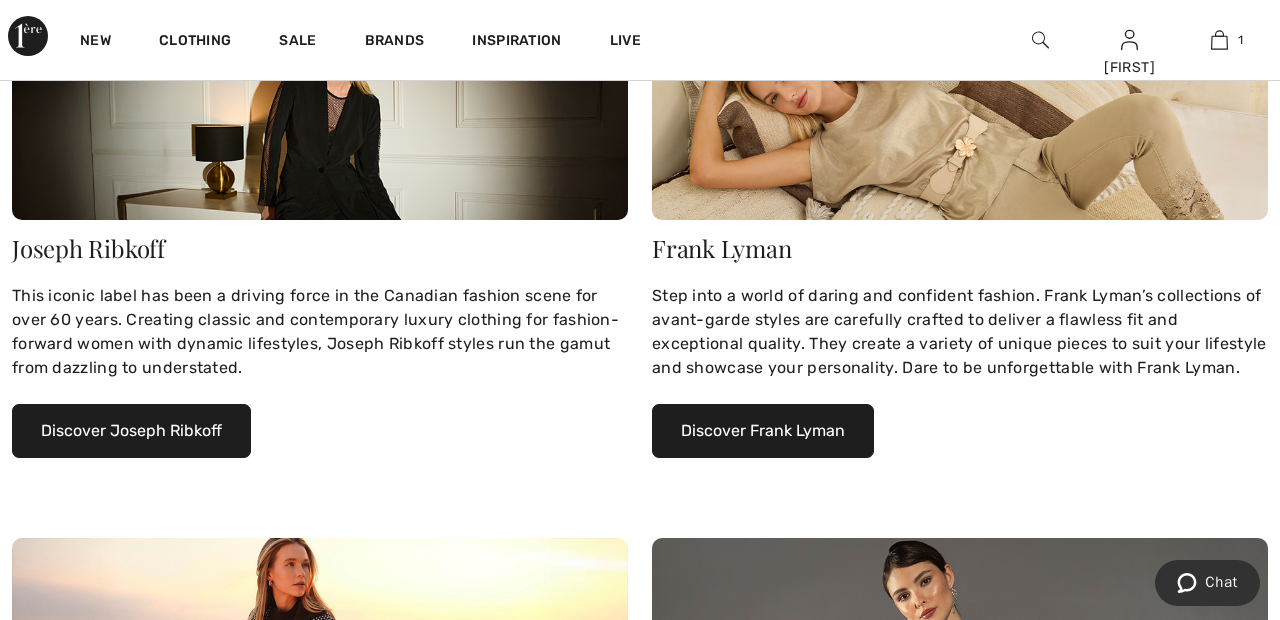 click on "Discover Joseph Ribkoff" at bounding box center [131, 431] 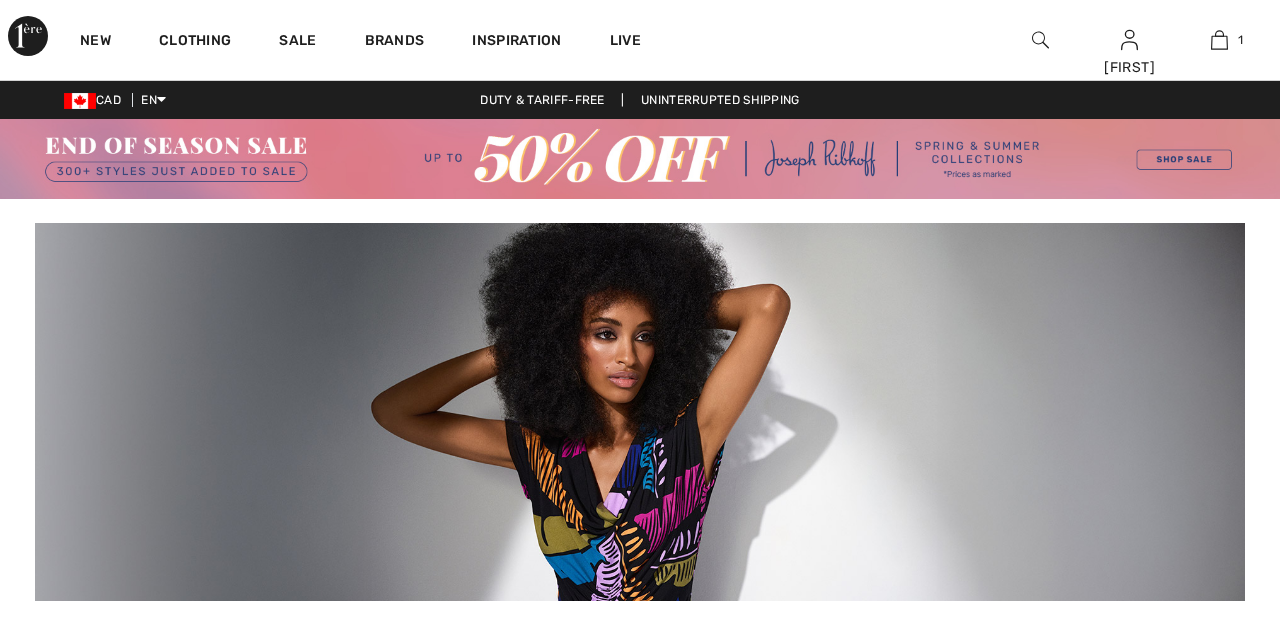 scroll, scrollTop: 476, scrollLeft: 0, axis: vertical 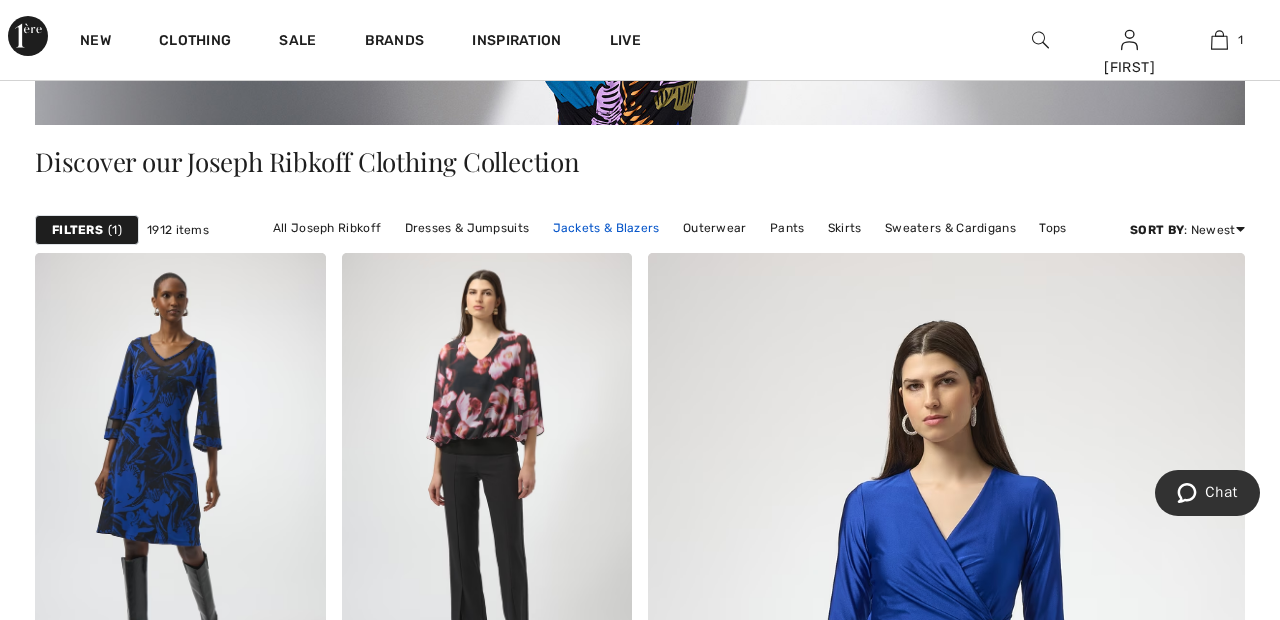 click on "Jackets & Blazers" at bounding box center (606, 228) 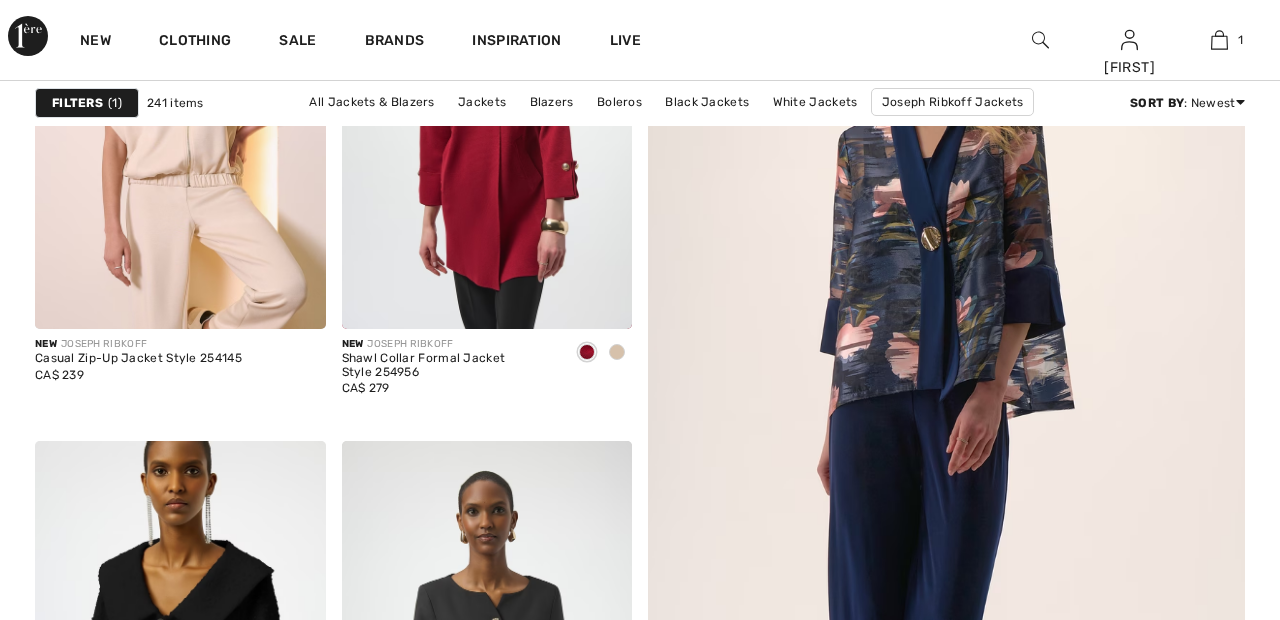 scroll, scrollTop: 482, scrollLeft: 0, axis: vertical 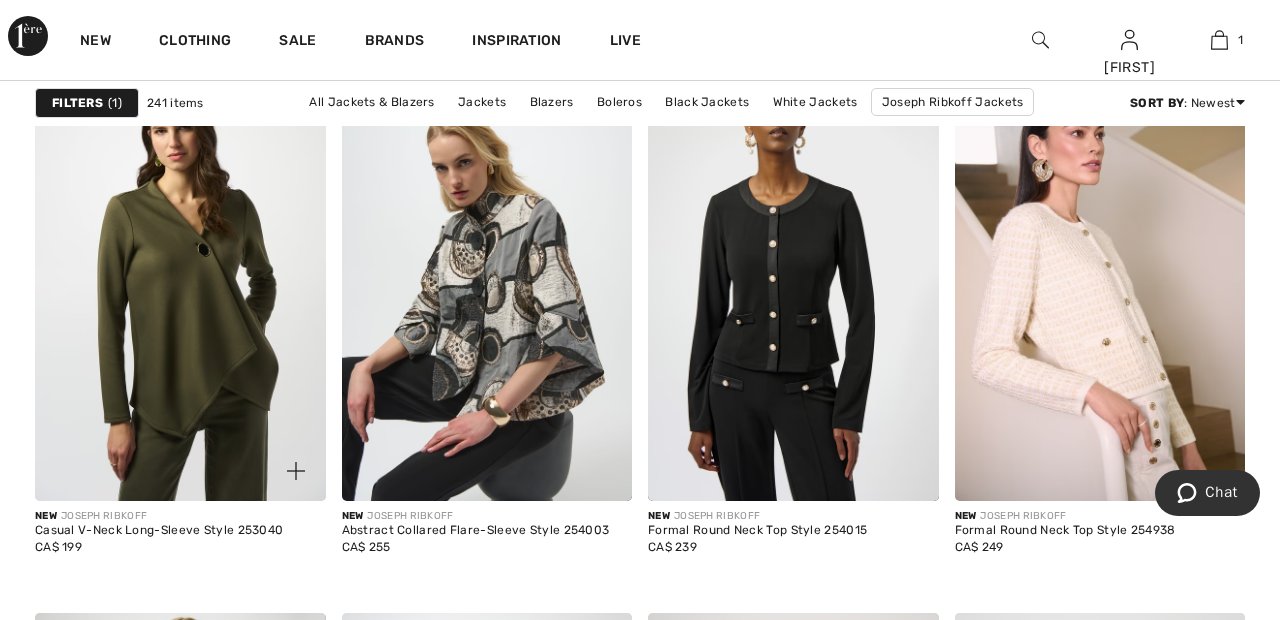 click at bounding box center [180, 283] 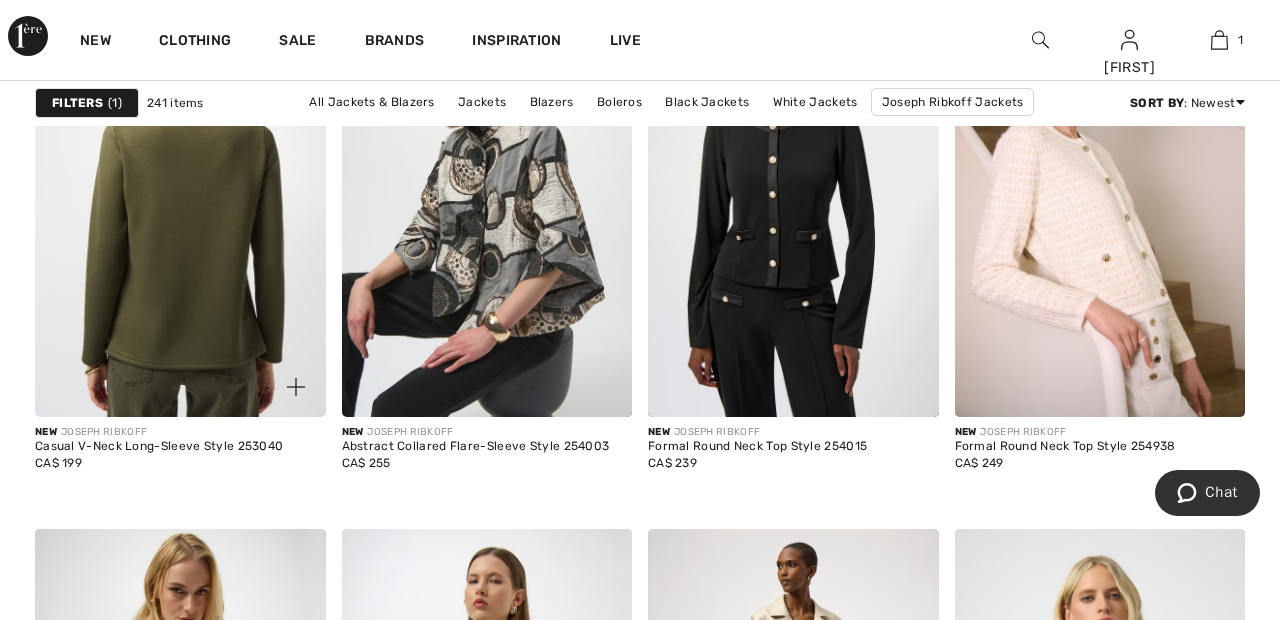 scroll, scrollTop: 2804, scrollLeft: 0, axis: vertical 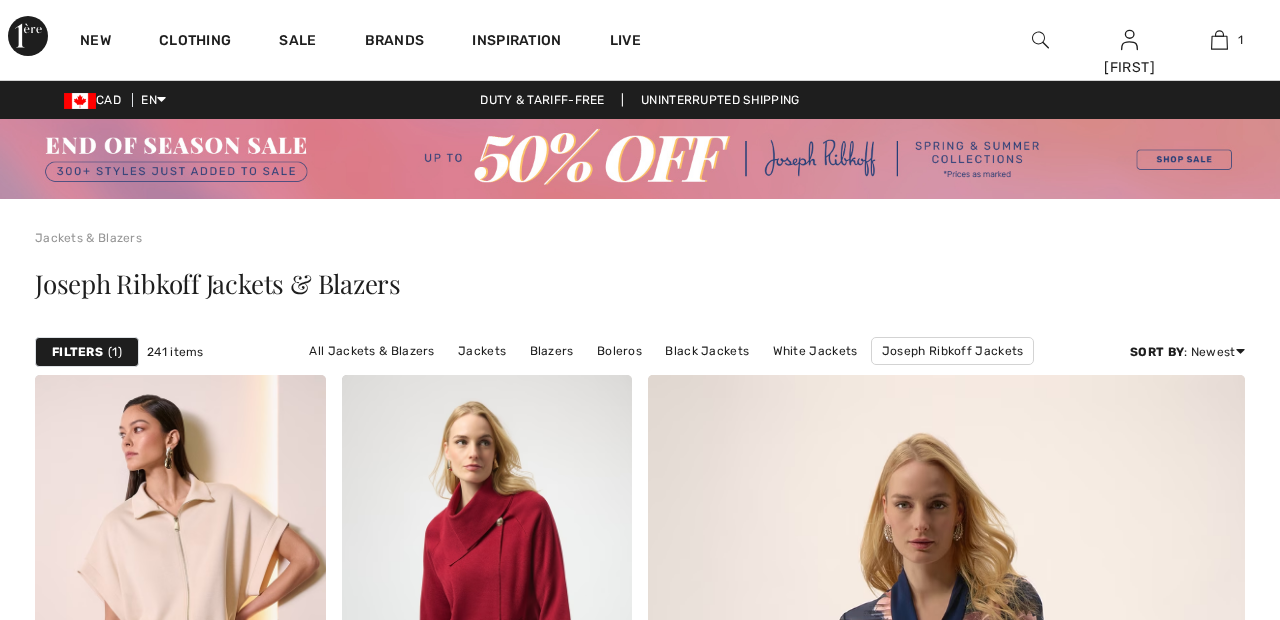 checkbox on "true" 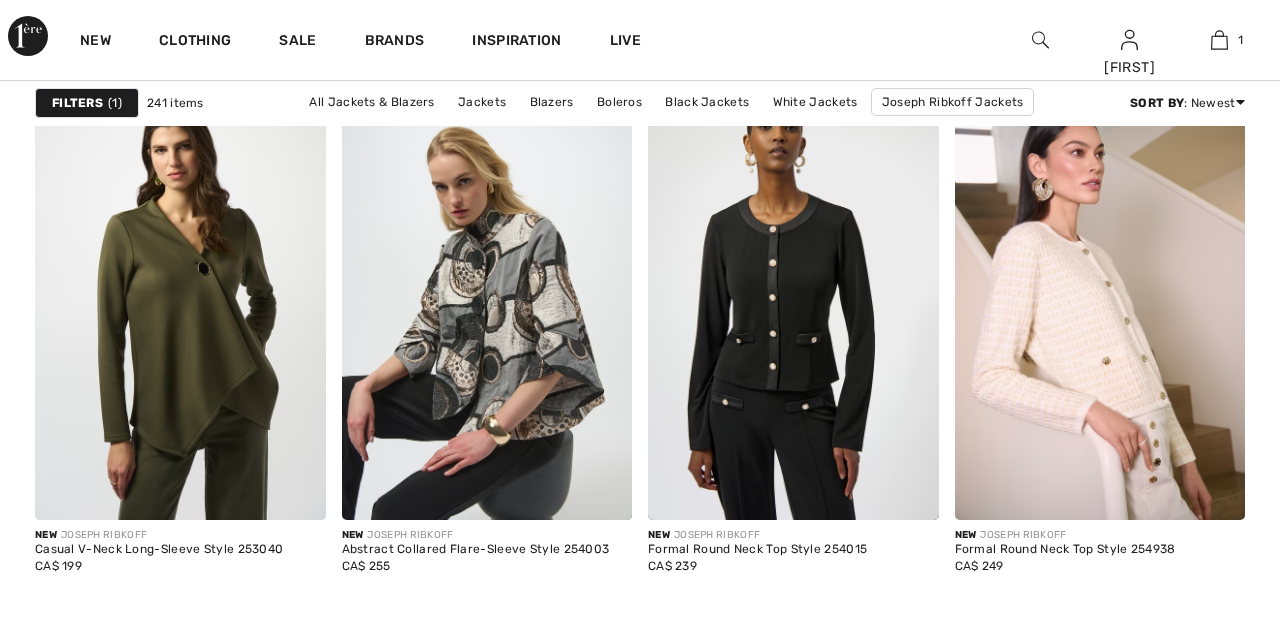 scroll, scrollTop: 2765, scrollLeft: 0, axis: vertical 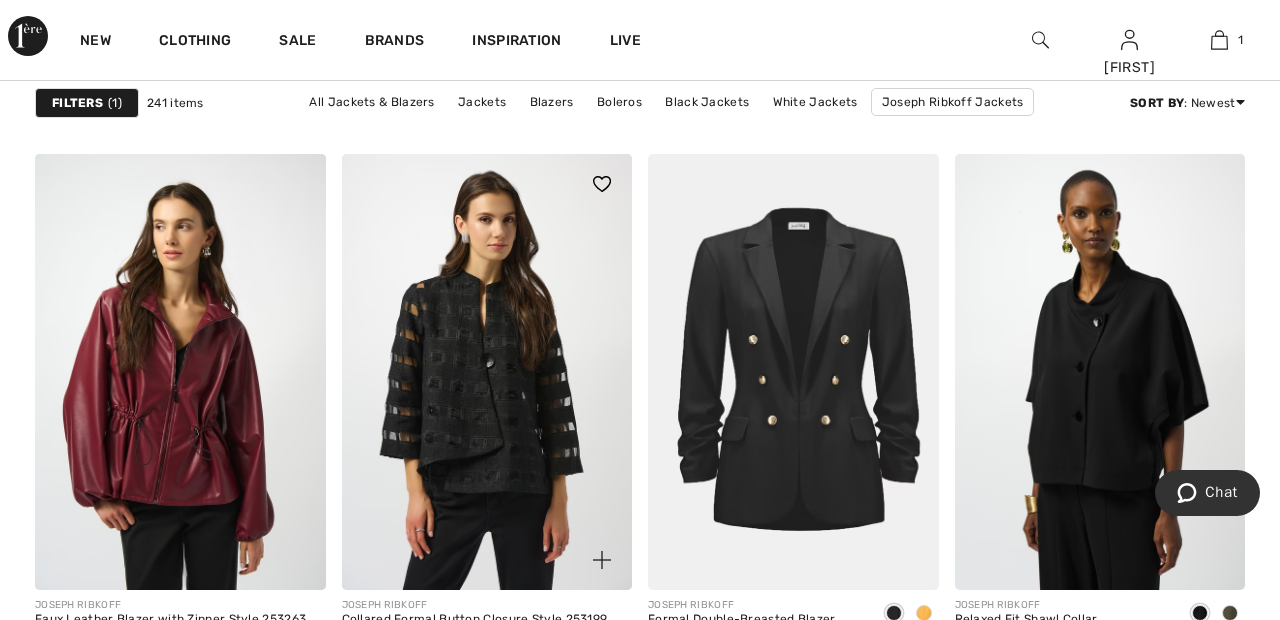 click at bounding box center (487, 372) 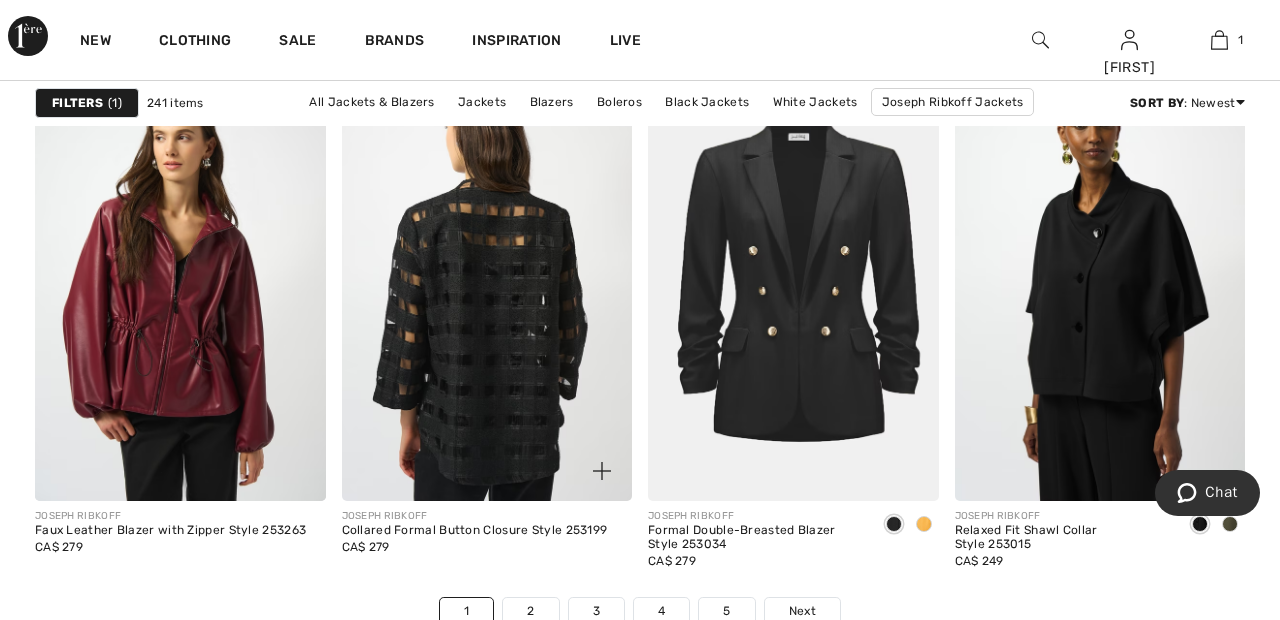 scroll, scrollTop: 8103, scrollLeft: 0, axis: vertical 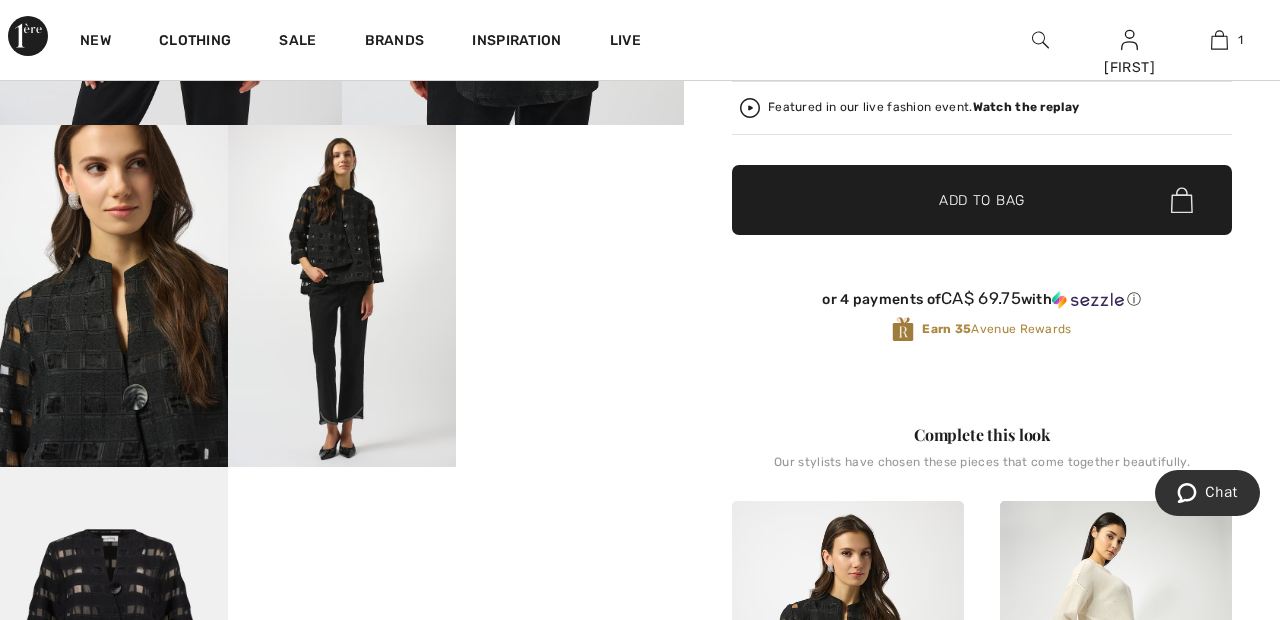 click on "Your browser does not support the video tag." at bounding box center [570, 182] 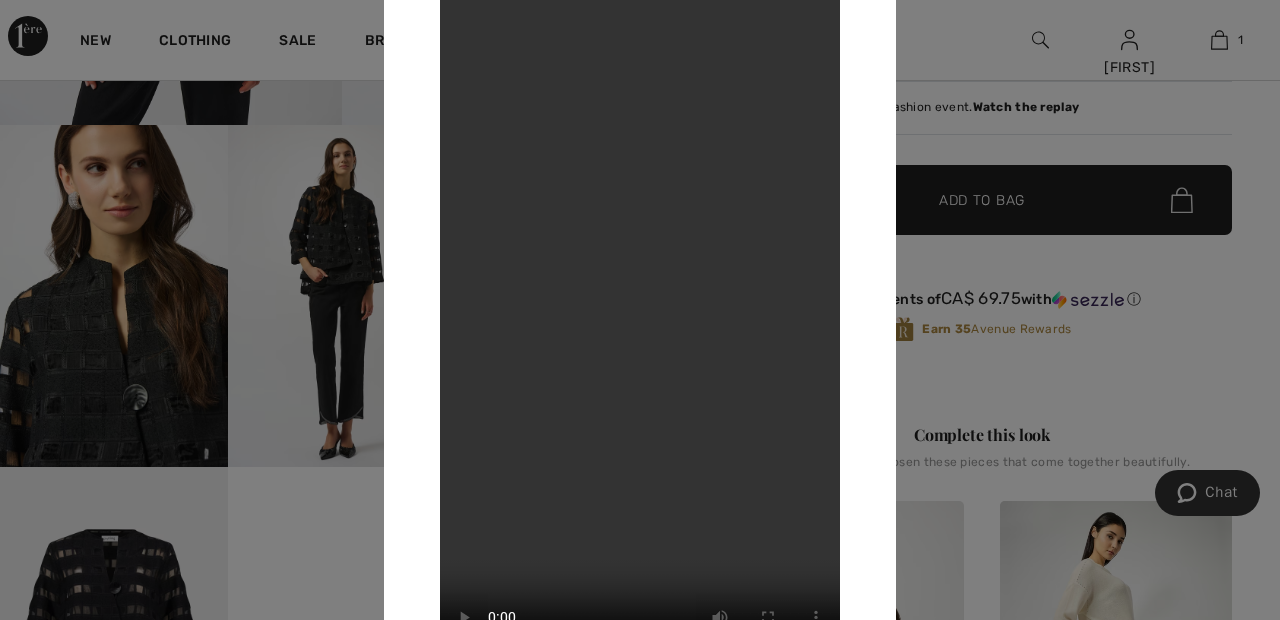 click at bounding box center [640, 310] 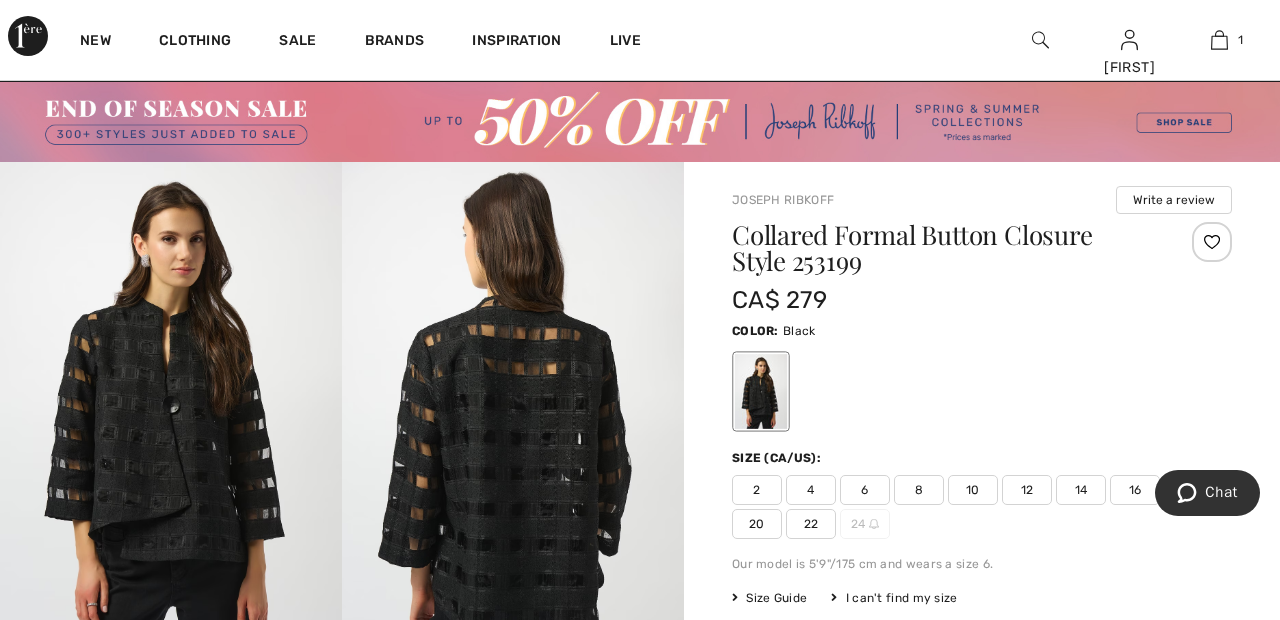 scroll, scrollTop: 38, scrollLeft: 0, axis: vertical 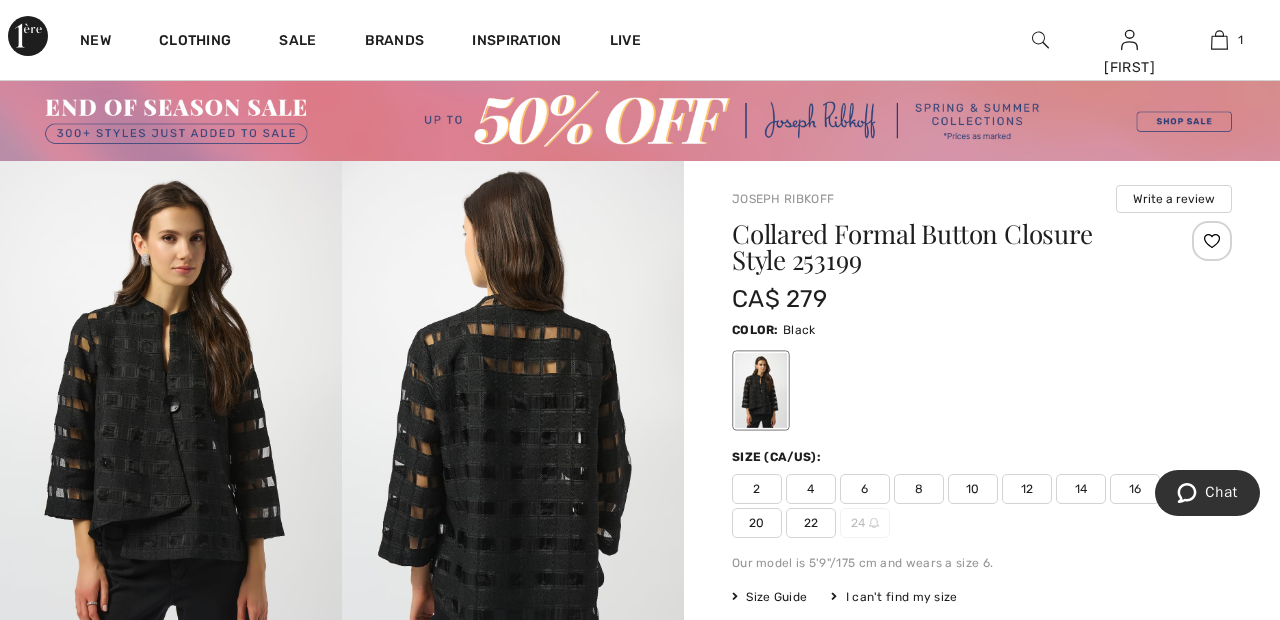 click at bounding box center [171, 417] 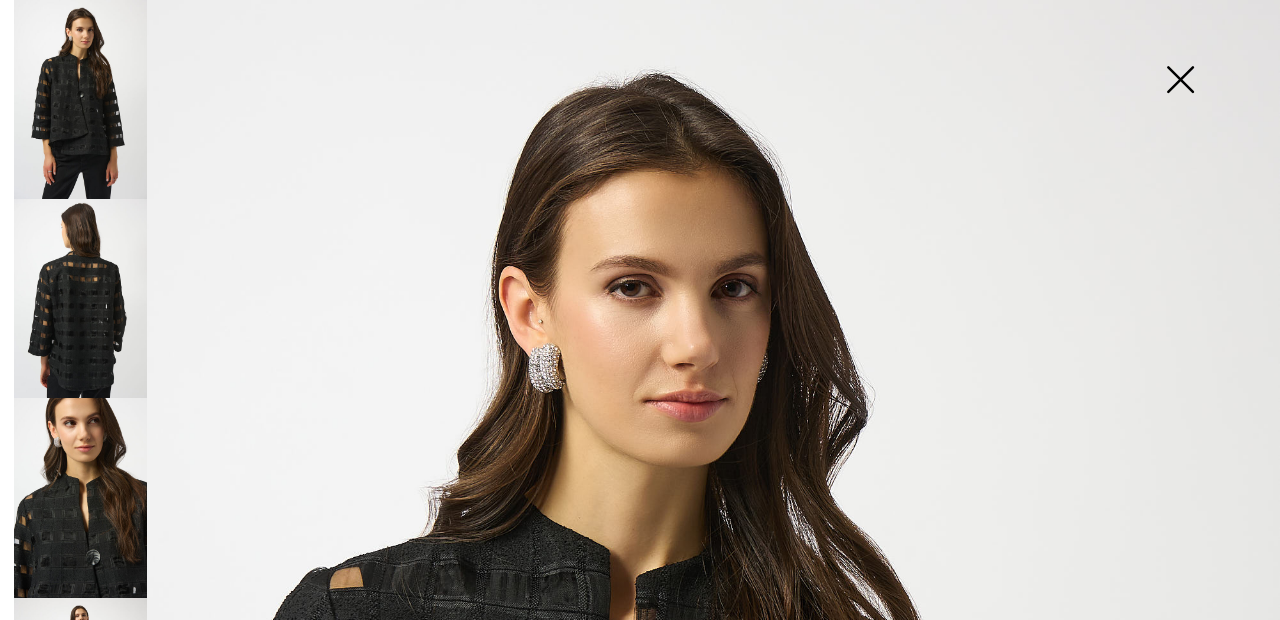 scroll, scrollTop: 0, scrollLeft: 0, axis: both 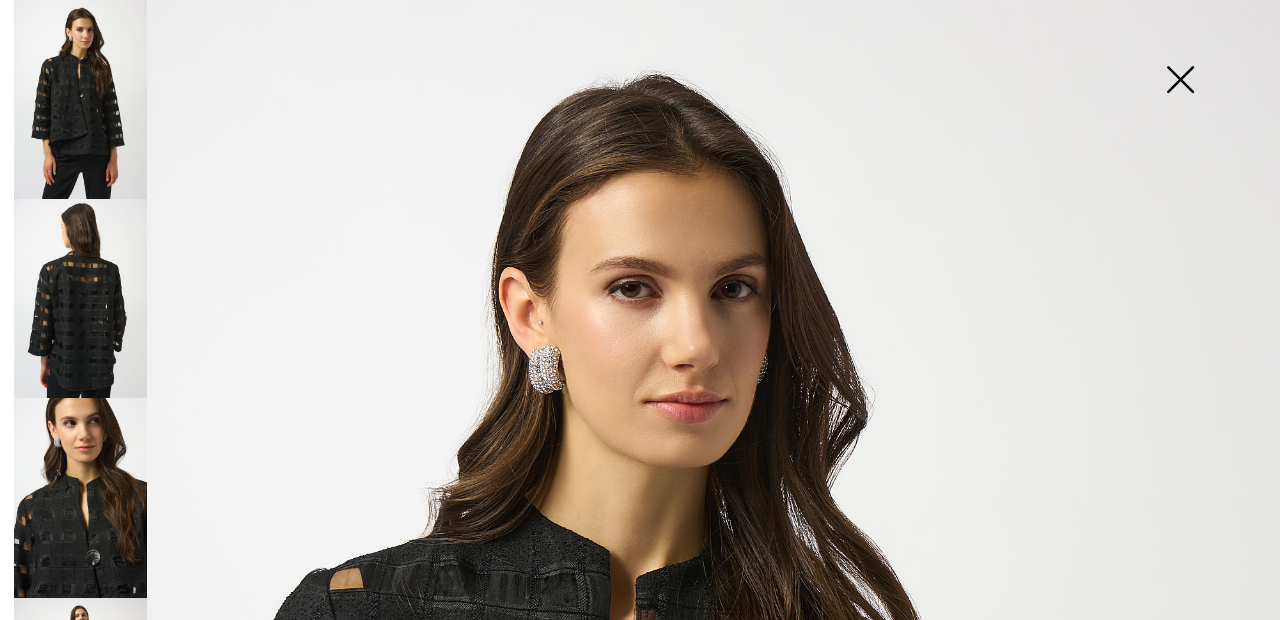 click at bounding box center (80, 298) 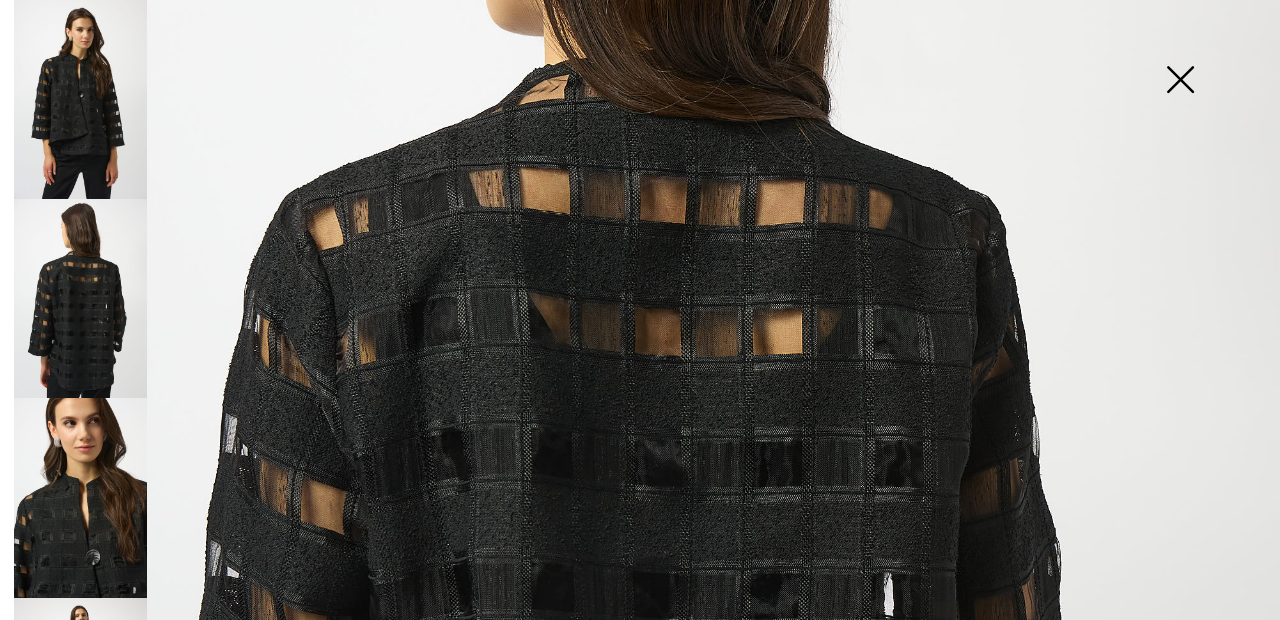 scroll, scrollTop: 441, scrollLeft: 0, axis: vertical 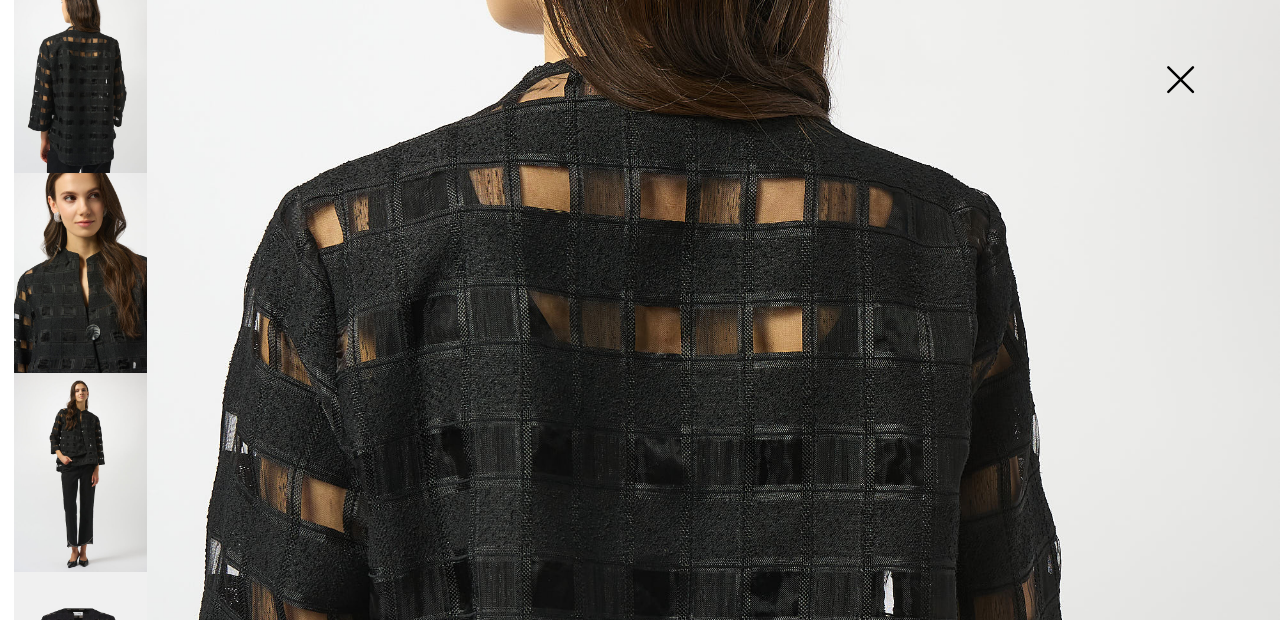 click at bounding box center [80, 472] 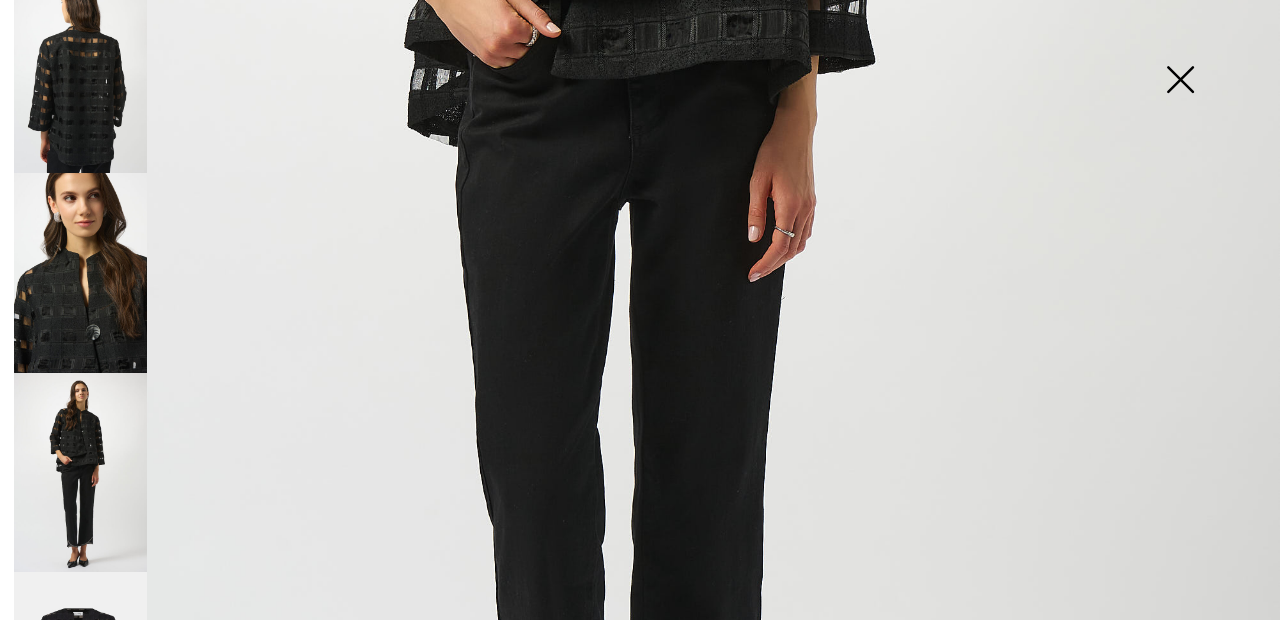 scroll, scrollTop: 815, scrollLeft: 0, axis: vertical 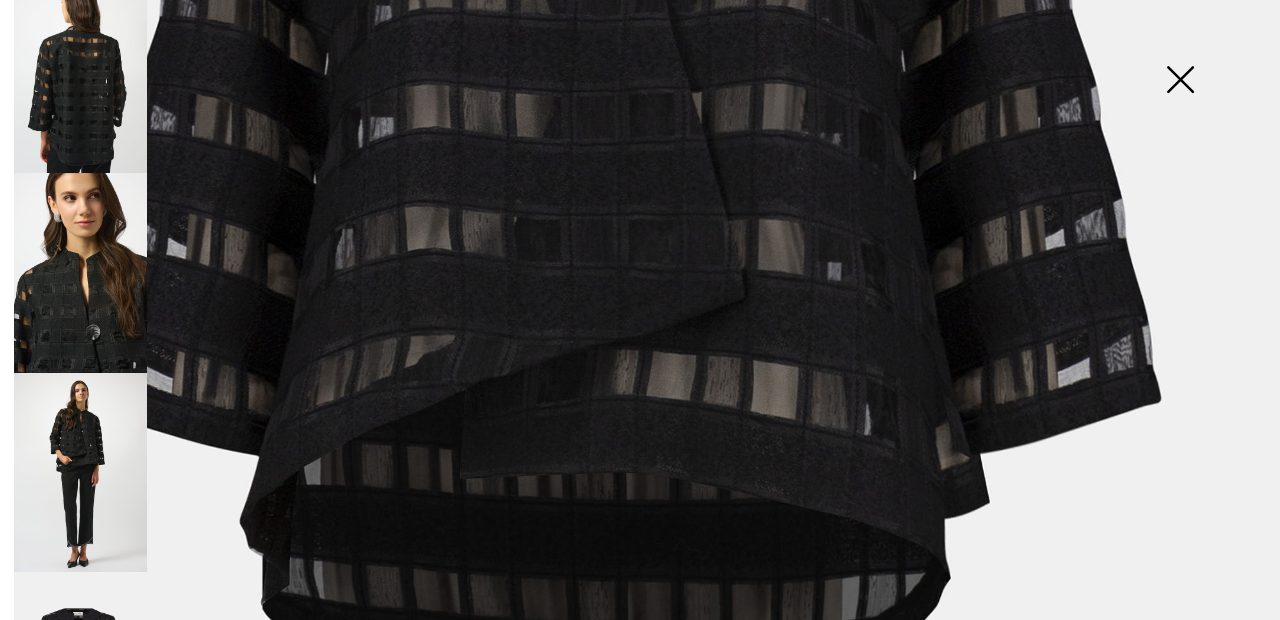 click at bounding box center (80, 672) 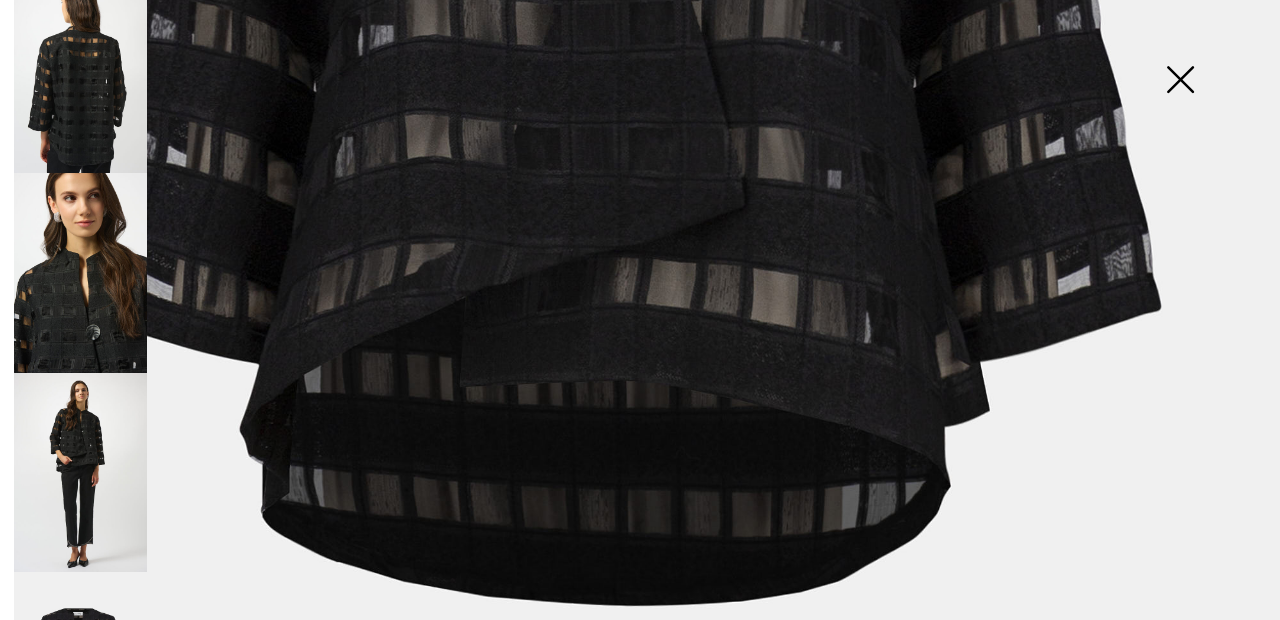 scroll, scrollTop: 908, scrollLeft: 0, axis: vertical 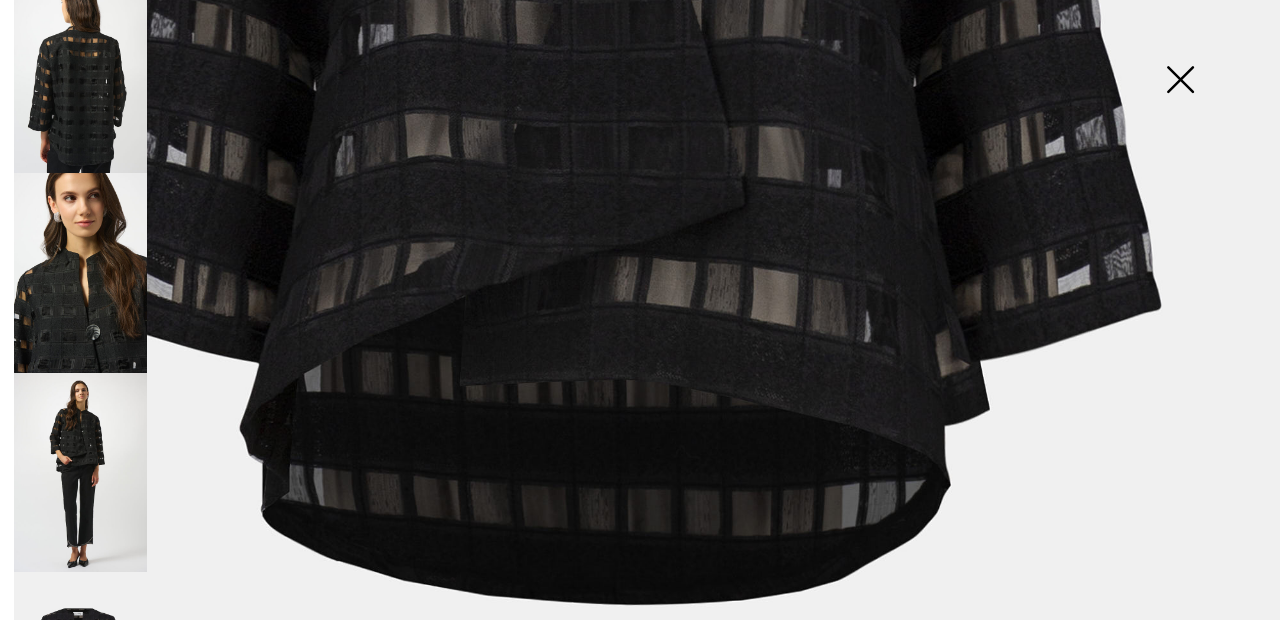 click at bounding box center (80, 672) 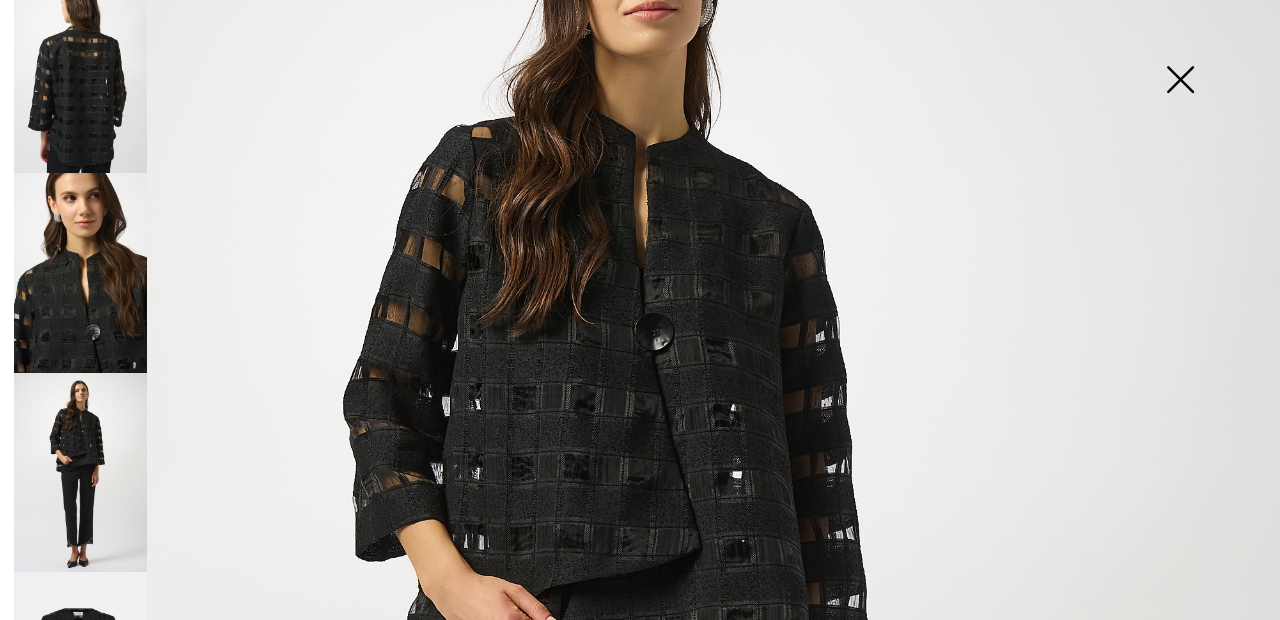 scroll, scrollTop: 0, scrollLeft: 0, axis: both 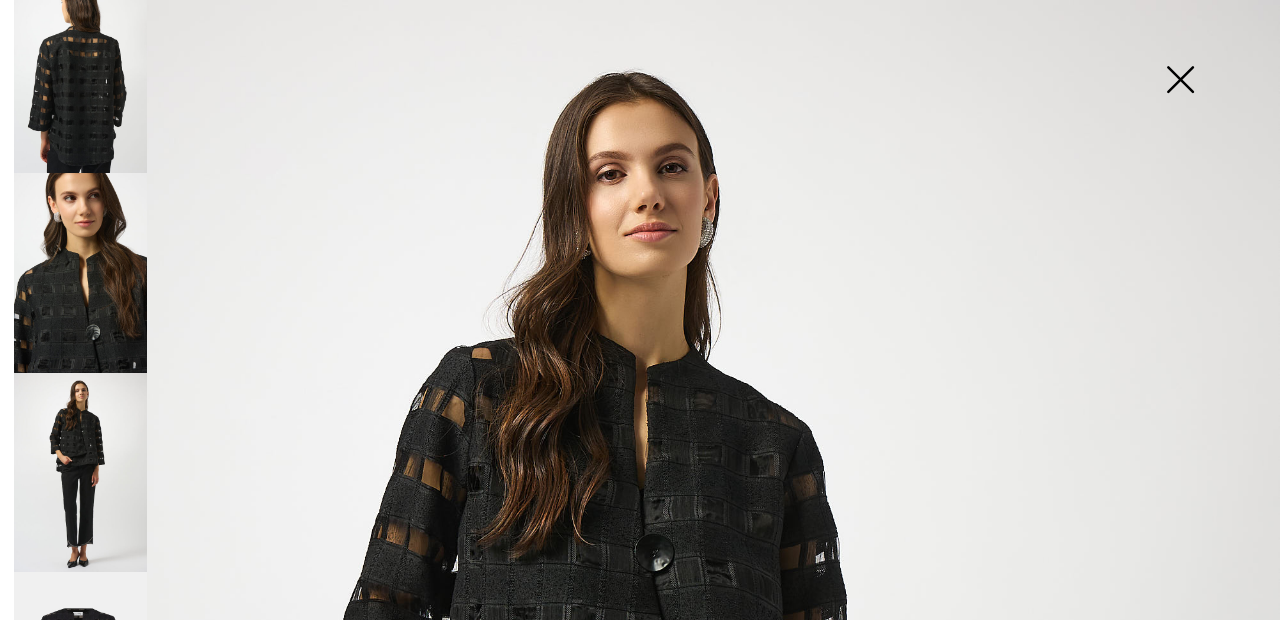 click at bounding box center [1180, 81] 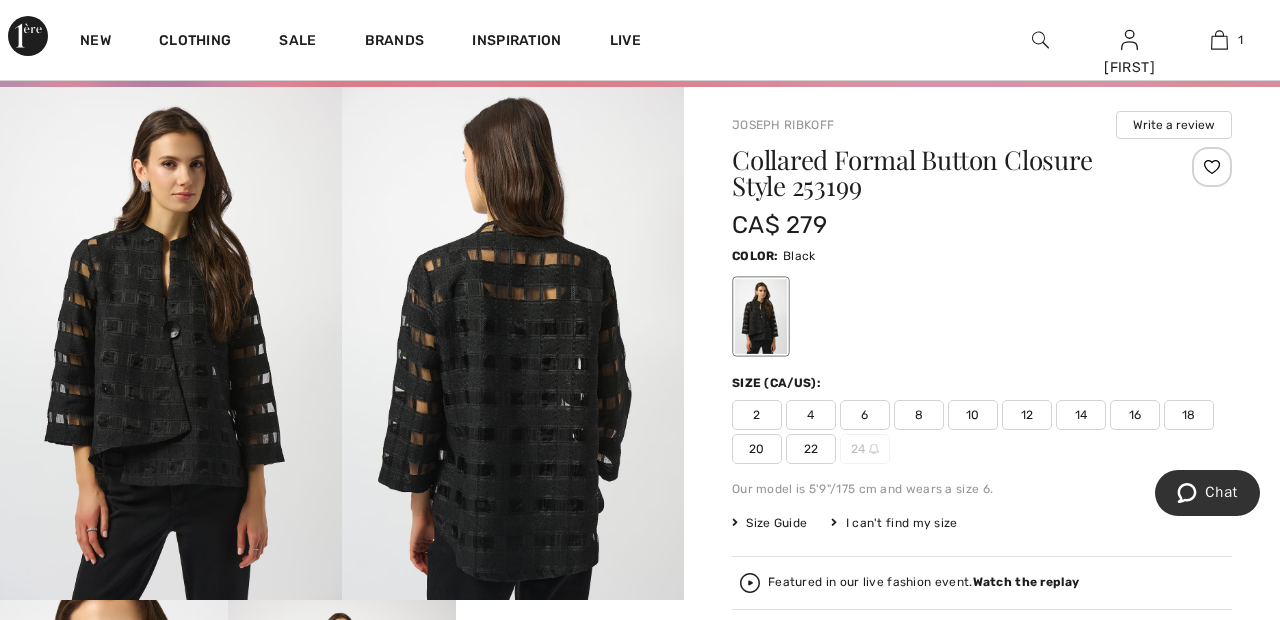 scroll, scrollTop: 108, scrollLeft: 0, axis: vertical 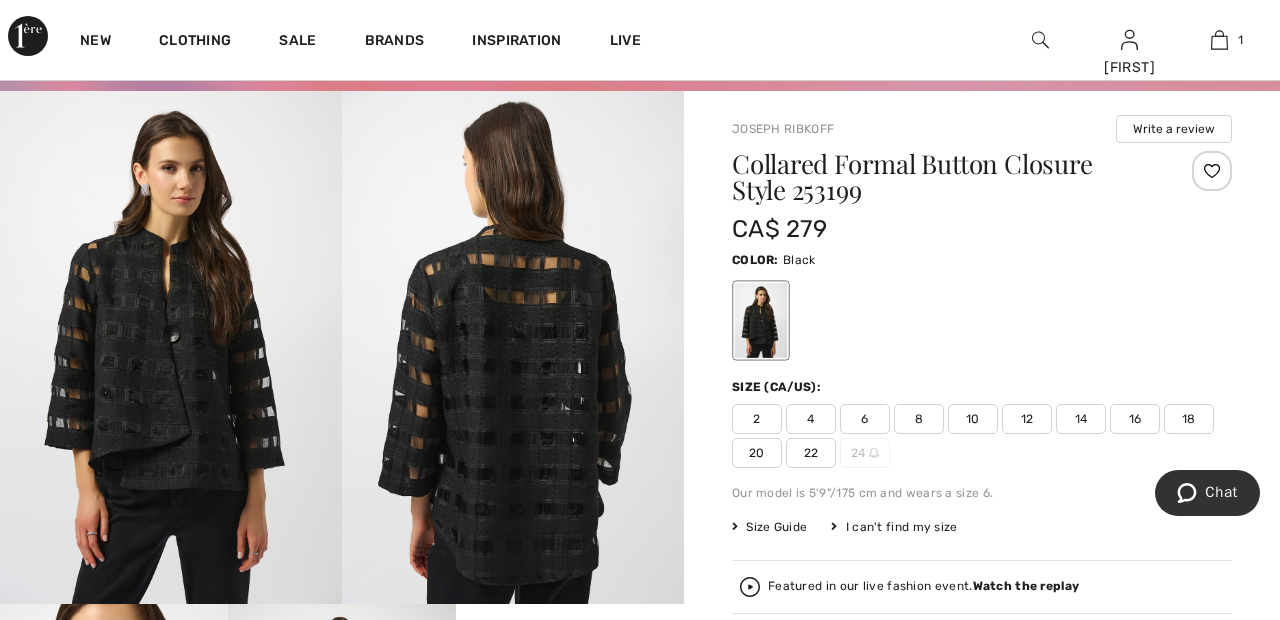 click at bounding box center (1212, 171) 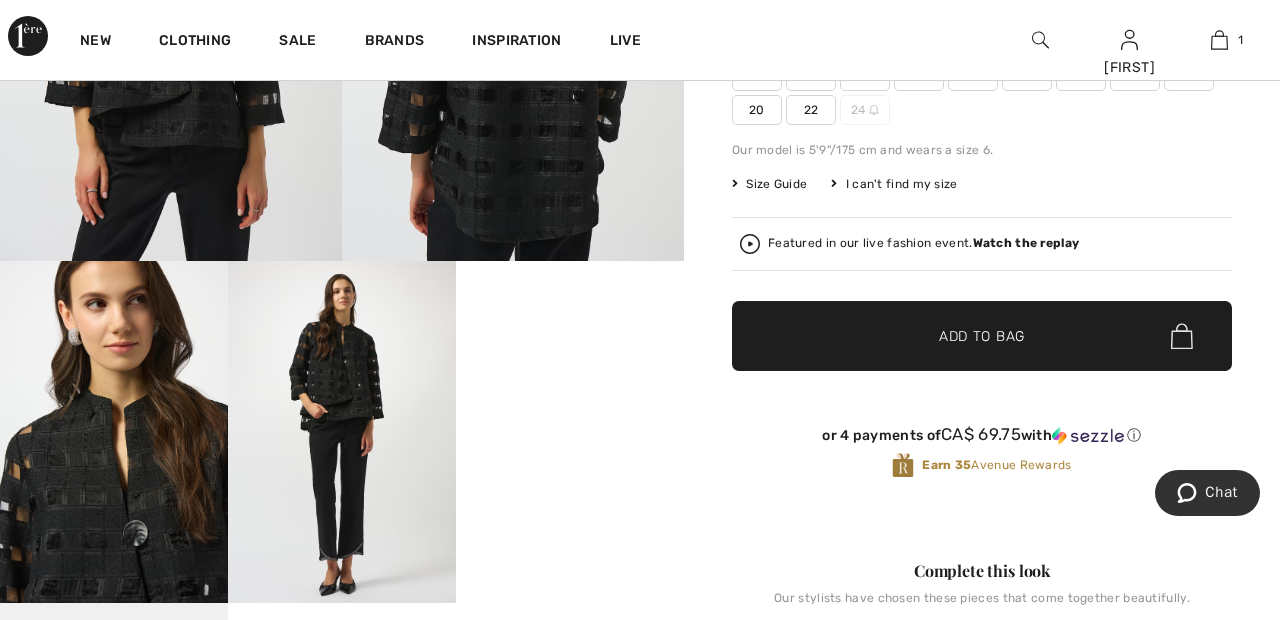 scroll, scrollTop: 452, scrollLeft: 0, axis: vertical 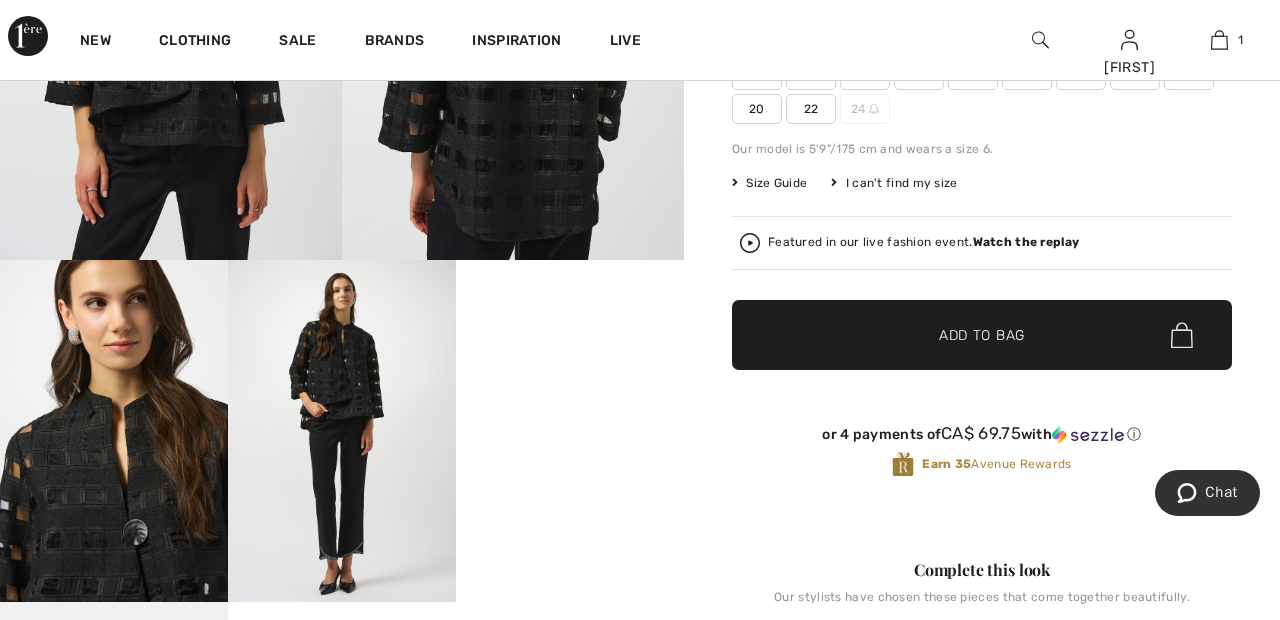 click on "Watch the replay" at bounding box center (1026, 242) 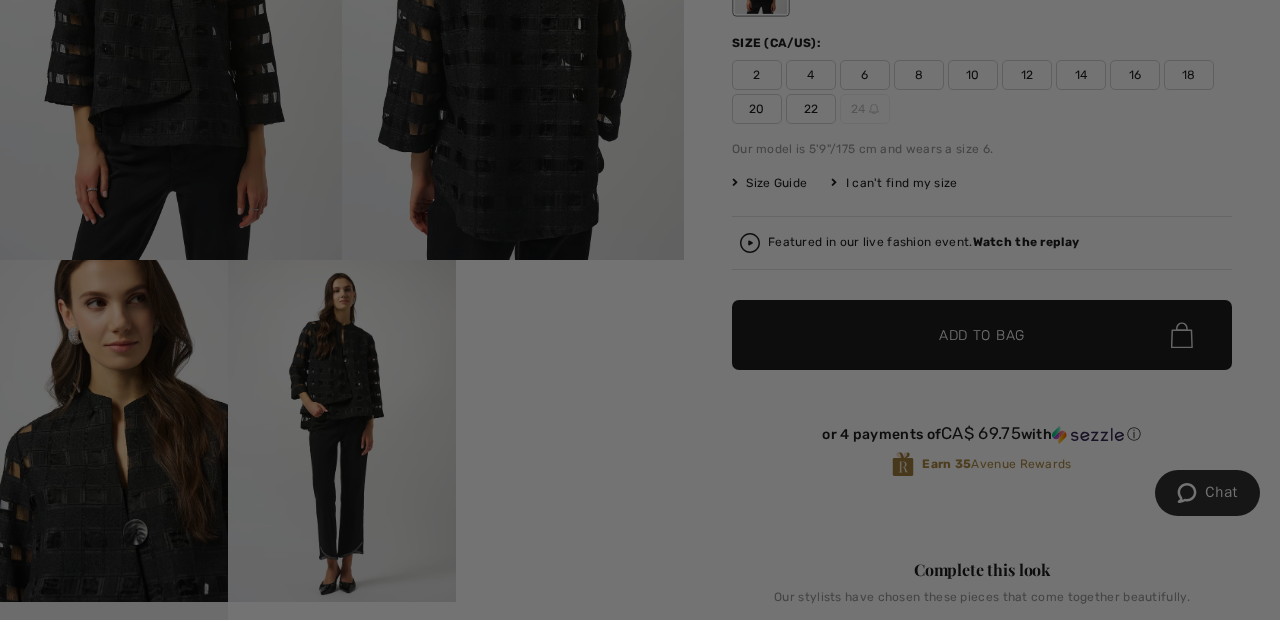 scroll, scrollTop: 0, scrollLeft: 0, axis: both 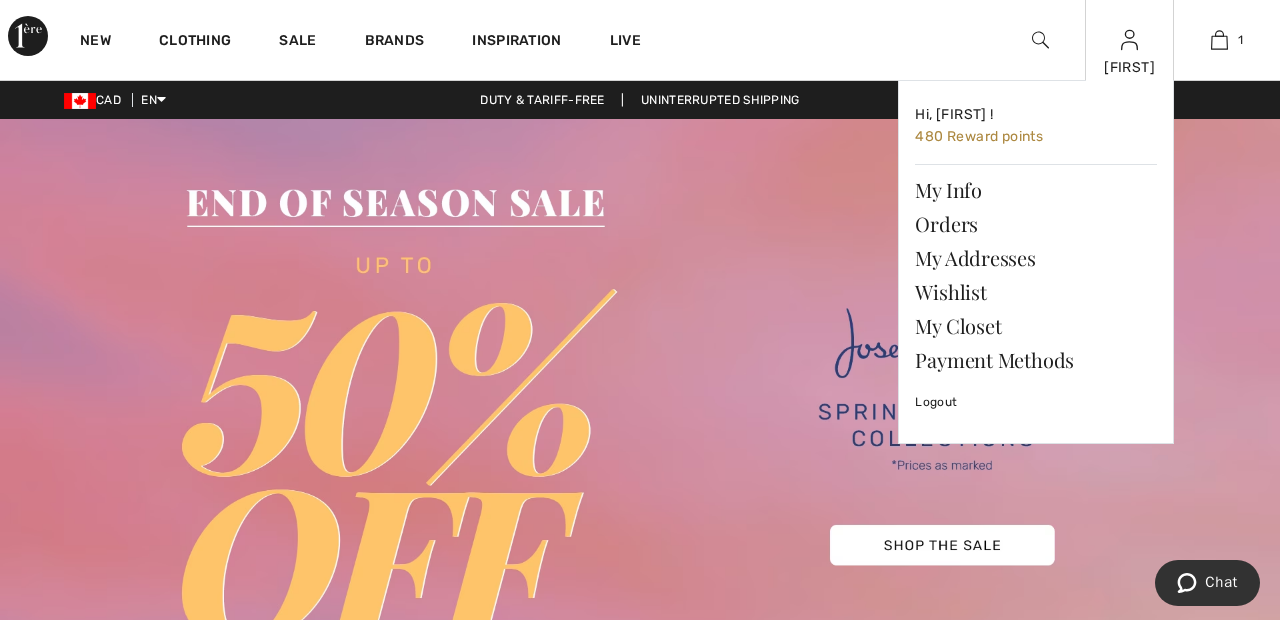 click at bounding box center (1129, 40) 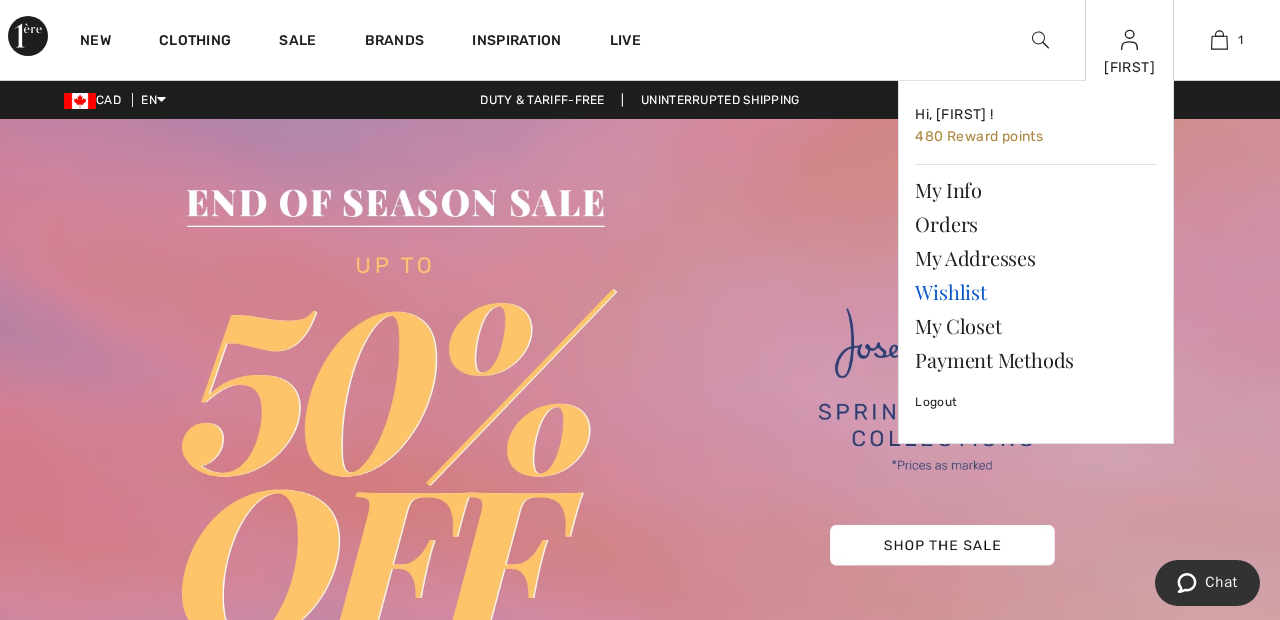 click on "Wishlist" at bounding box center (1036, 292) 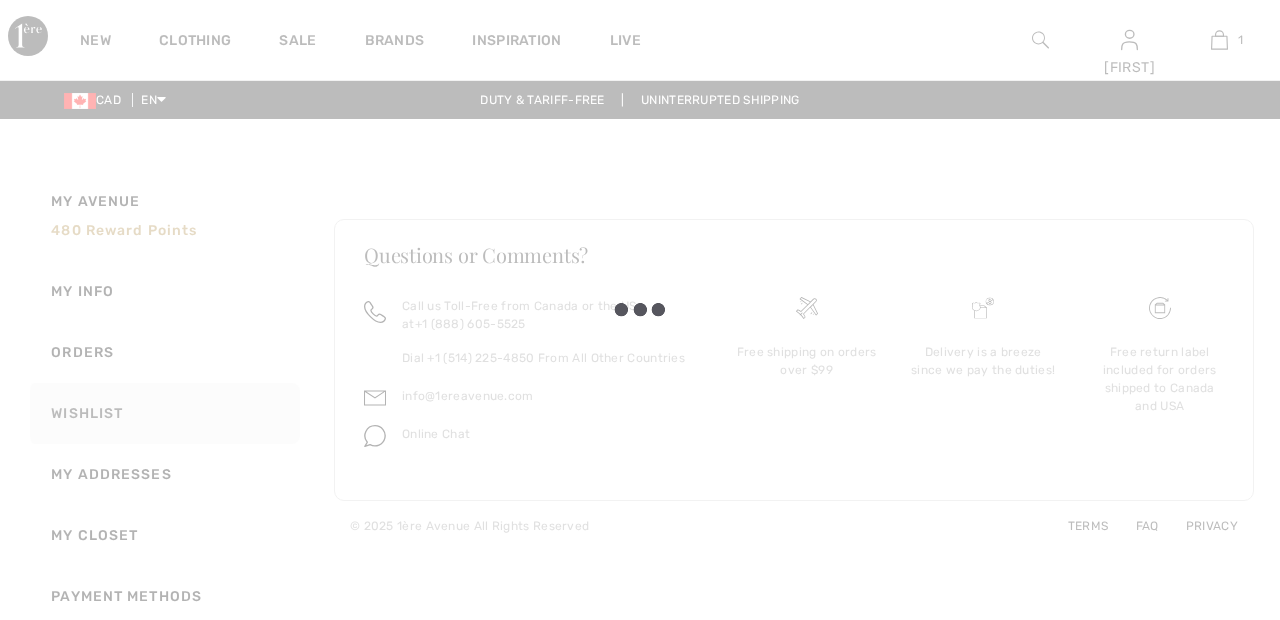 scroll, scrollTop: 0, scrollLeft: 0, axis: both 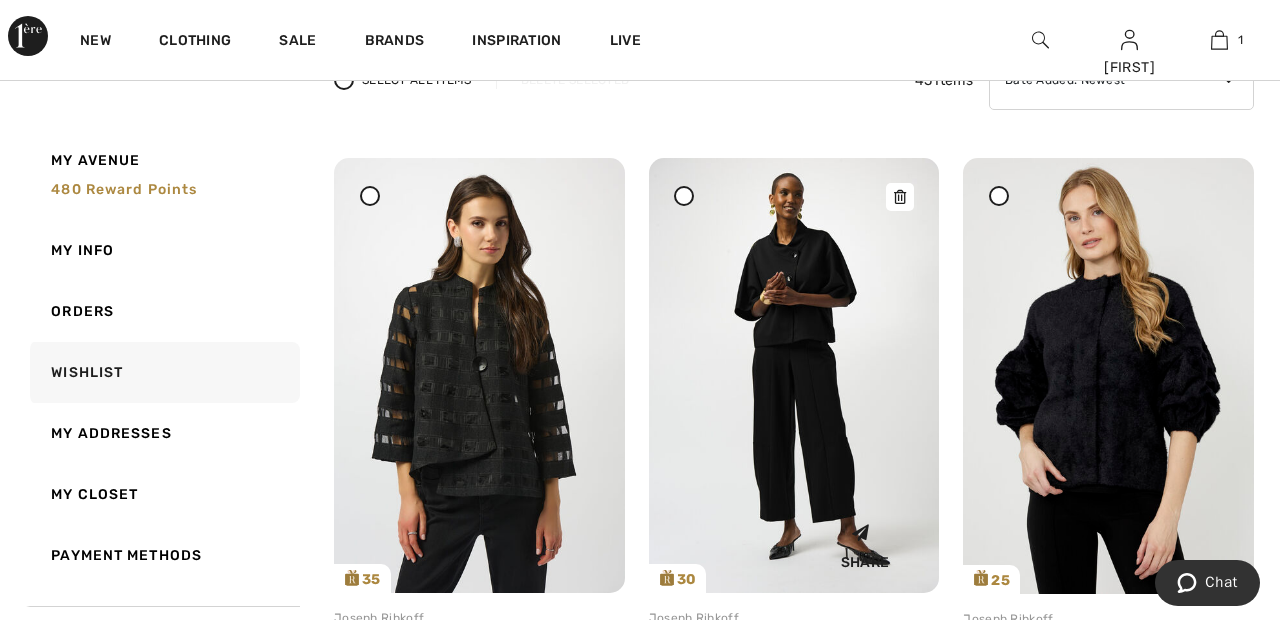 click at bounding box center (794, 375) 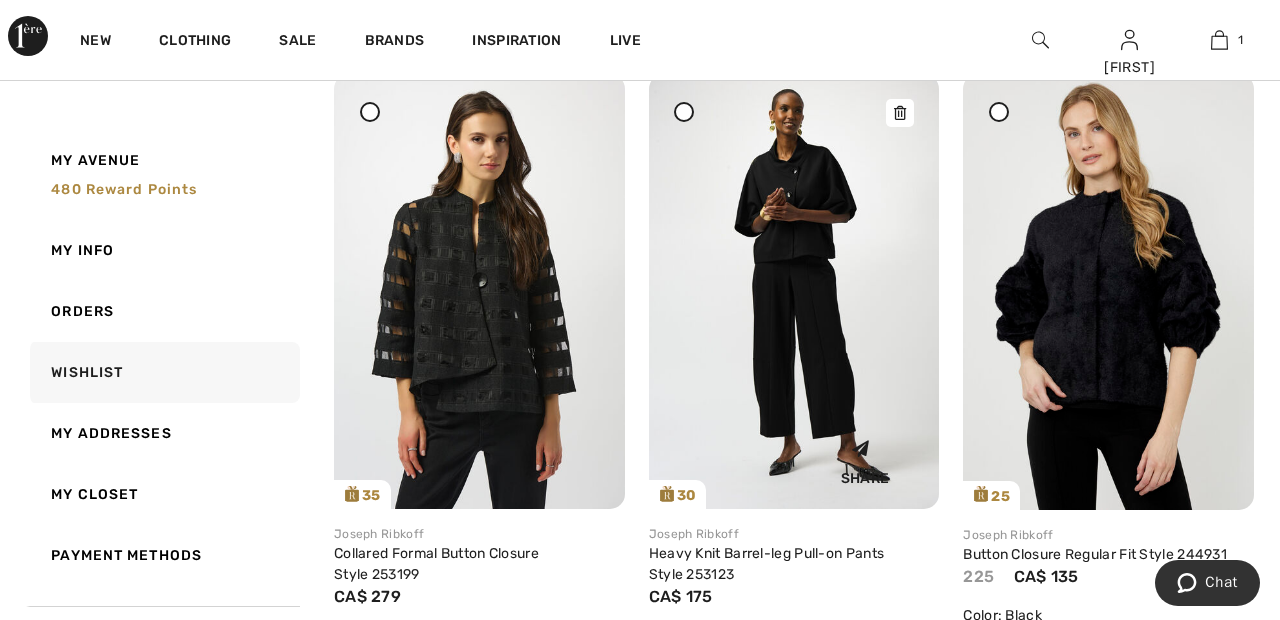 scroll, scrollTop: 289, scrollLeft: 0, axis: vertical 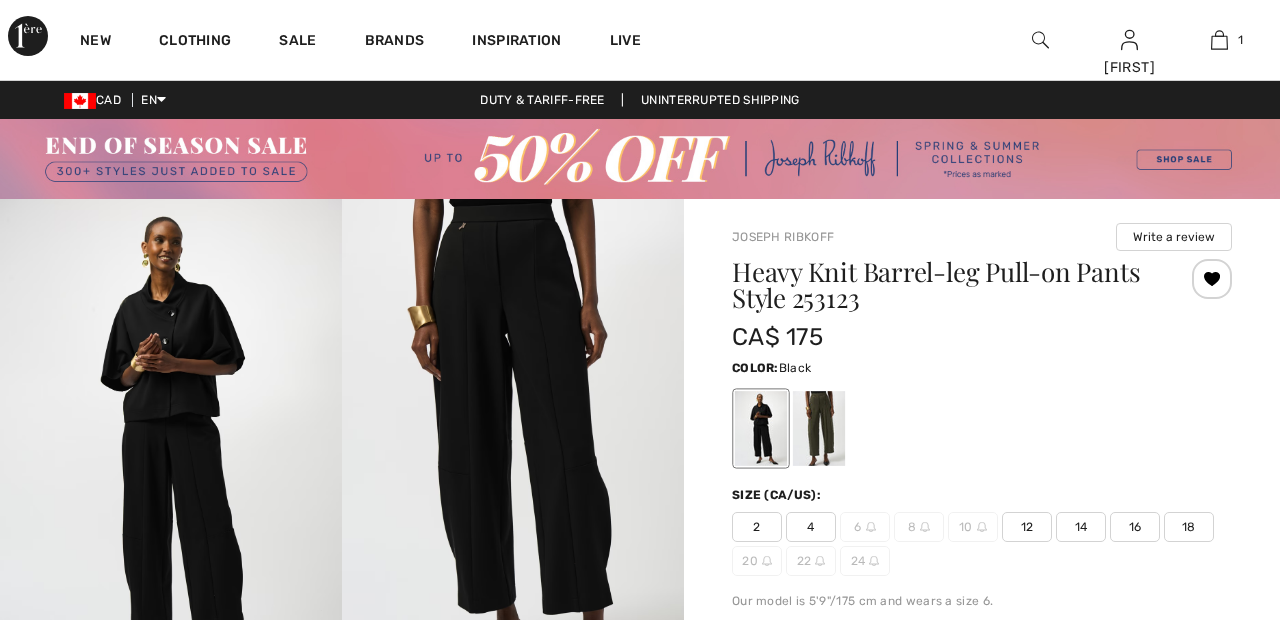 checkbox on "true" 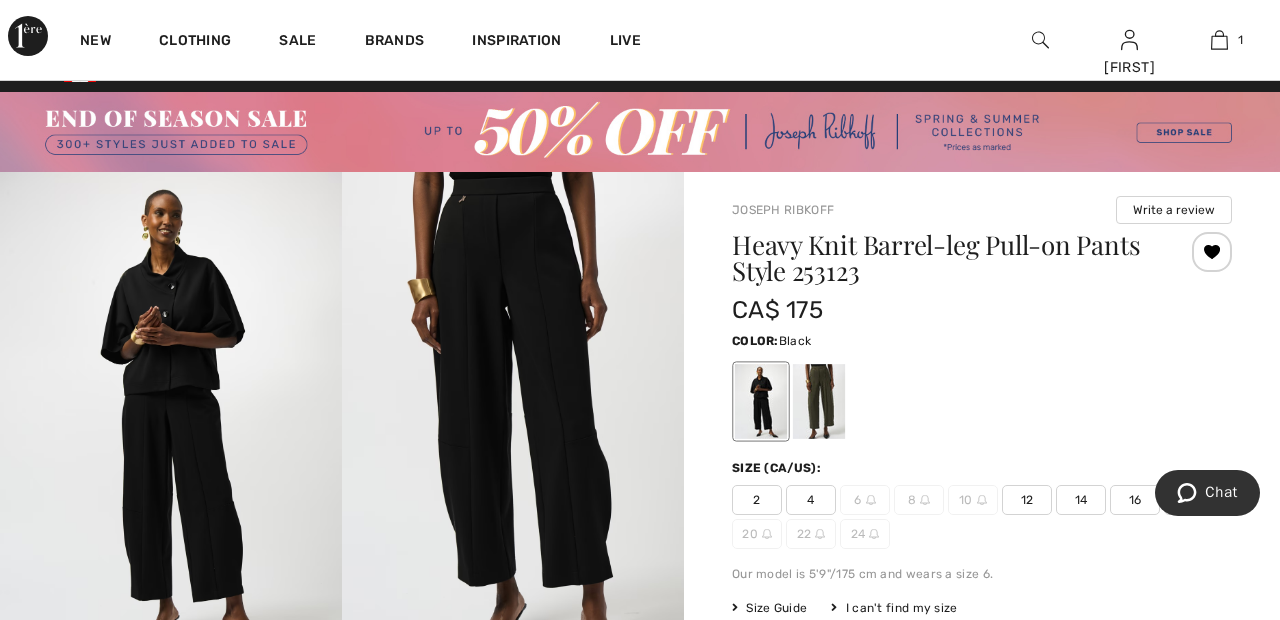 scroll, scrollTop: 34, scrollLeft: 0, axis: vertical 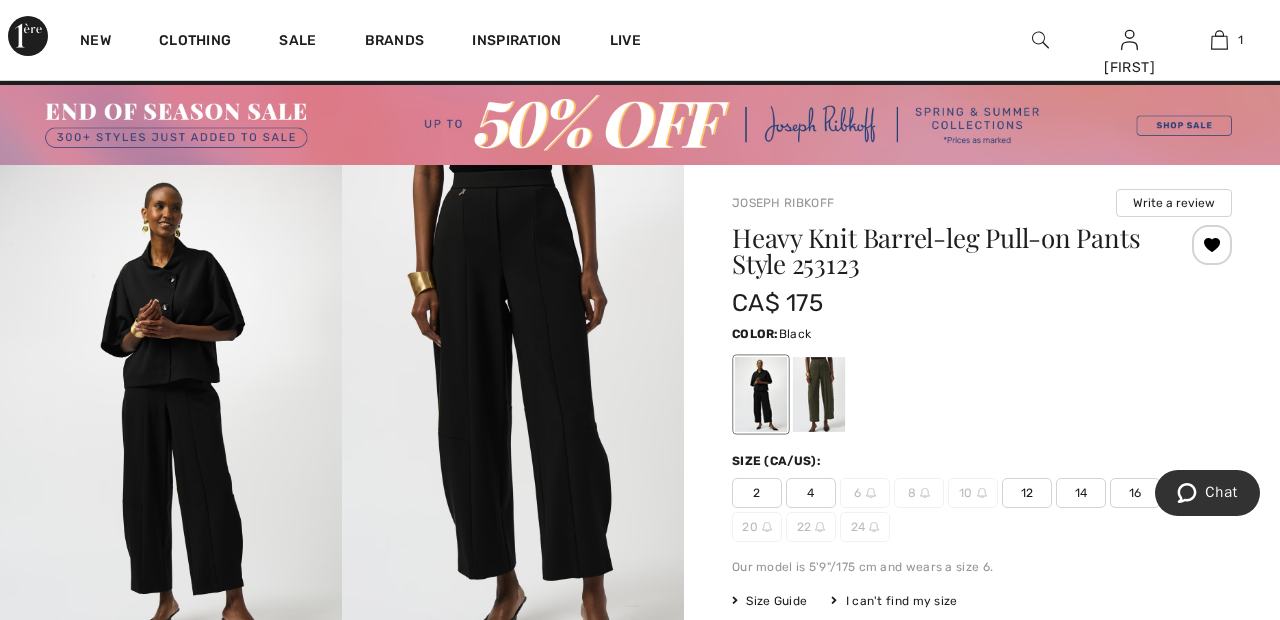 click at bounding box center [819, 394] 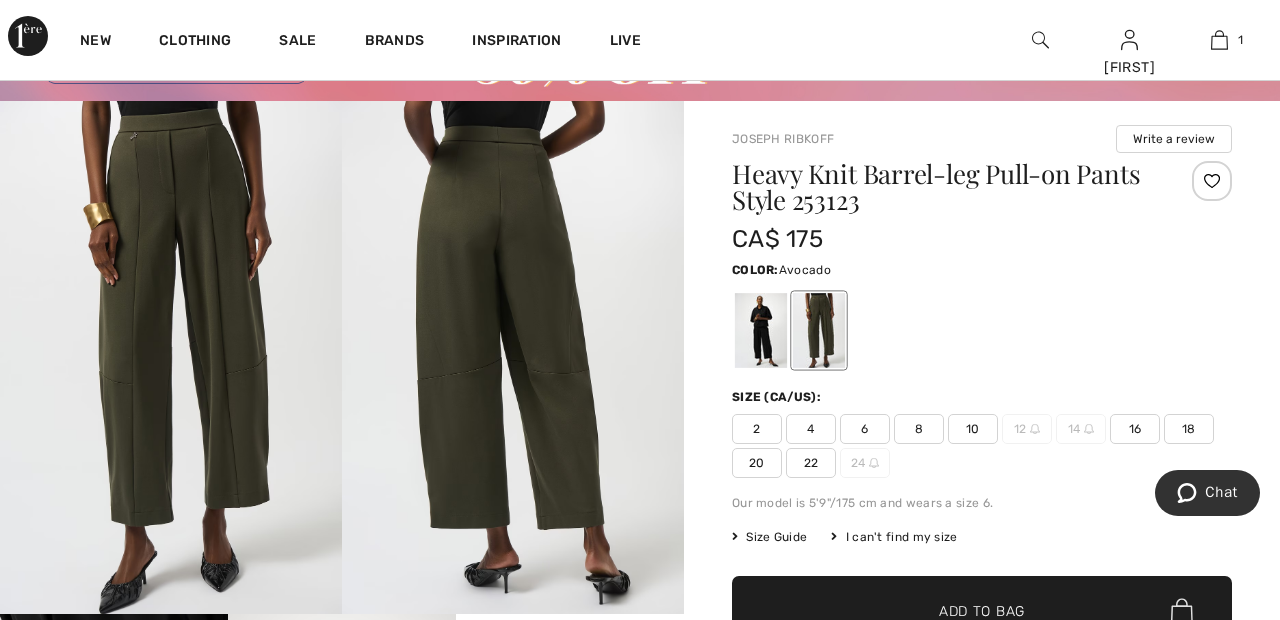 scroll, scrollTop: 90, scrollLeft: 0, axis: vertical 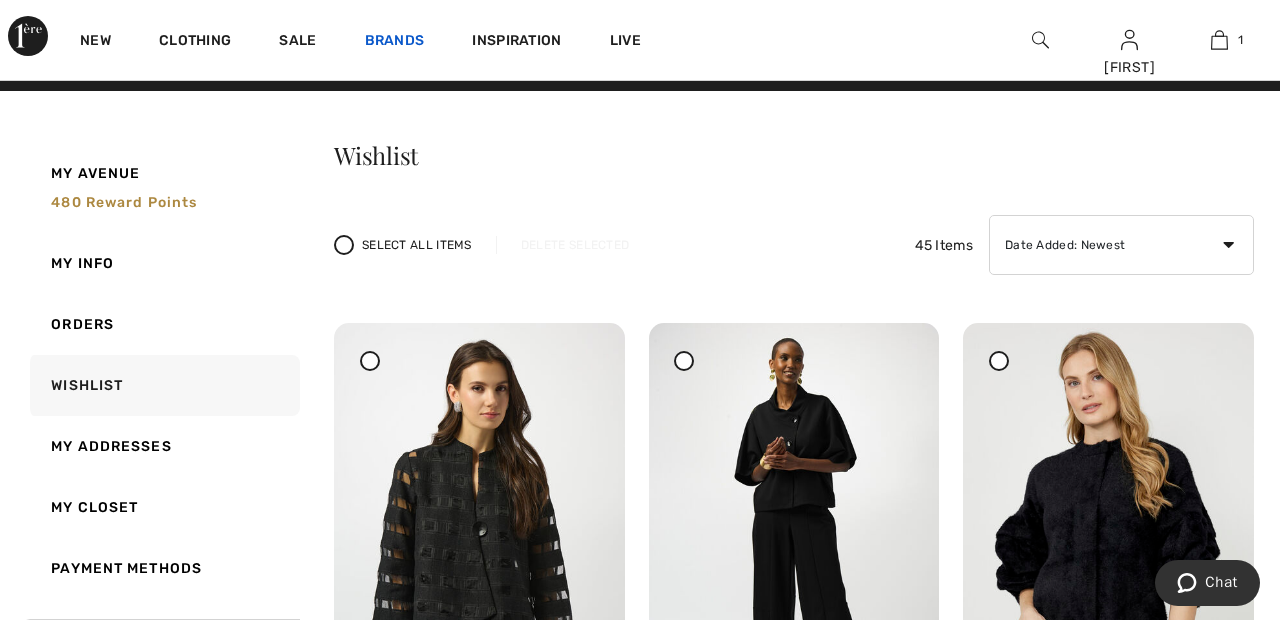 click on "Brands" at bounding box center [395, 42] 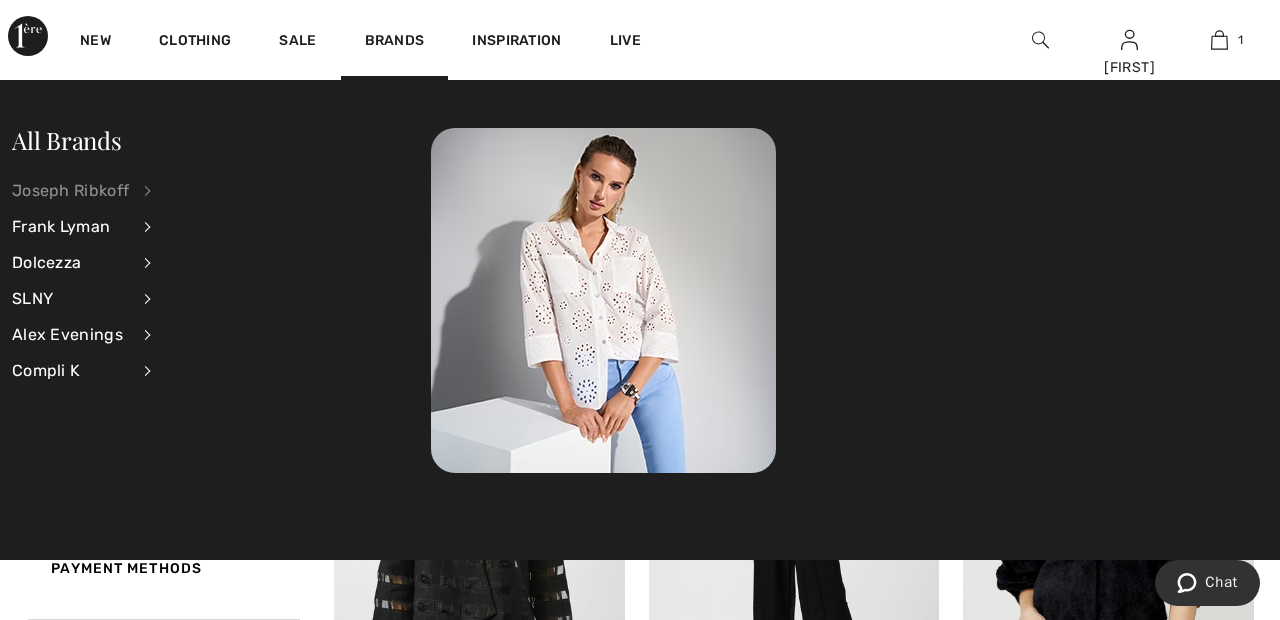 click on "Joseph Ribkoff" at bounding box center [70, 191] 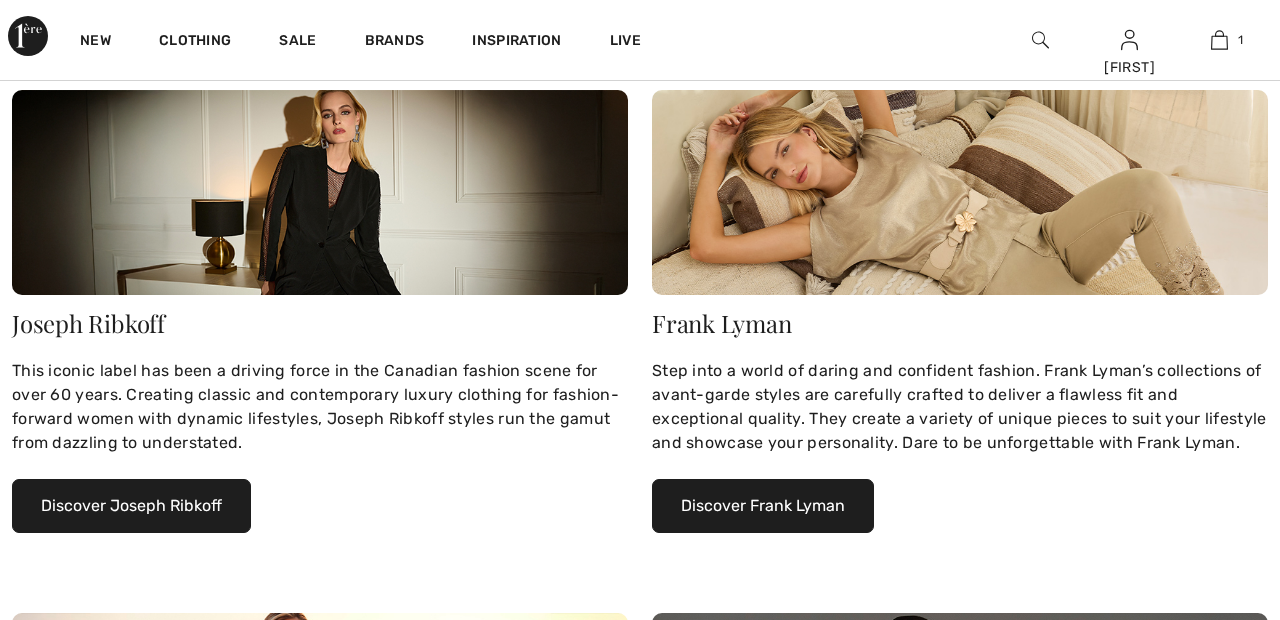 scroll, scrollTop: 373, scrollLeft: 0, axis: vertical 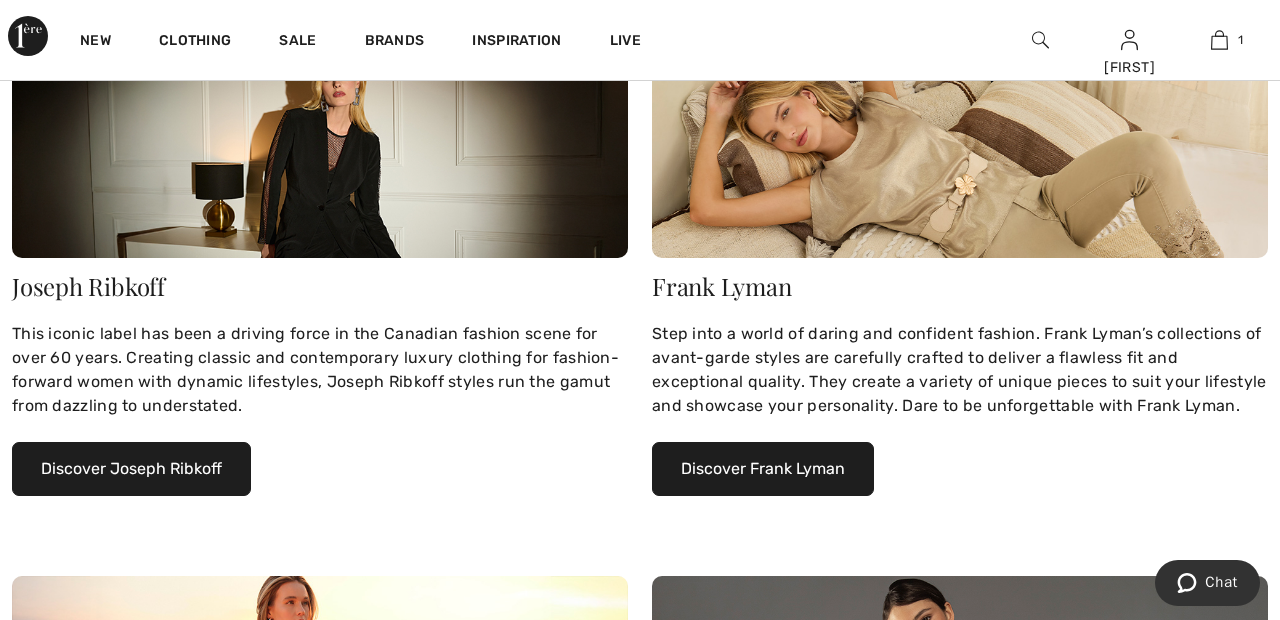 click on "Discover Joseph Ribkoff" at bounding box center [131, 469] 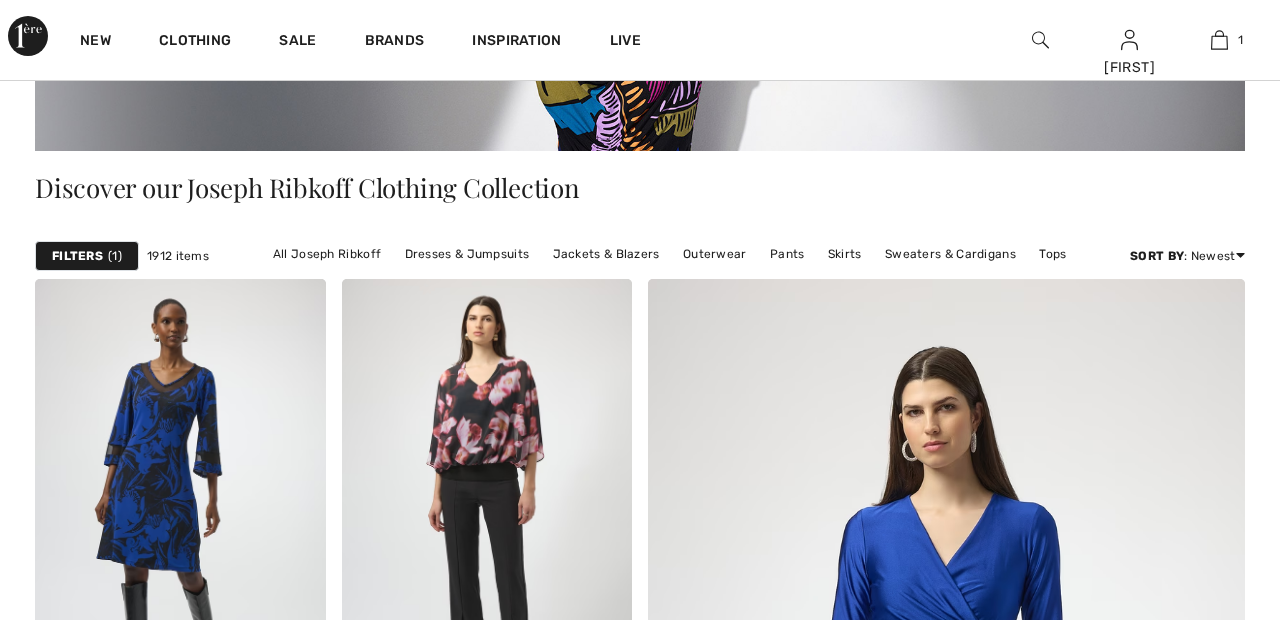 scroll, scrollTop: 450, scrollLeft: 0, axis: vertical 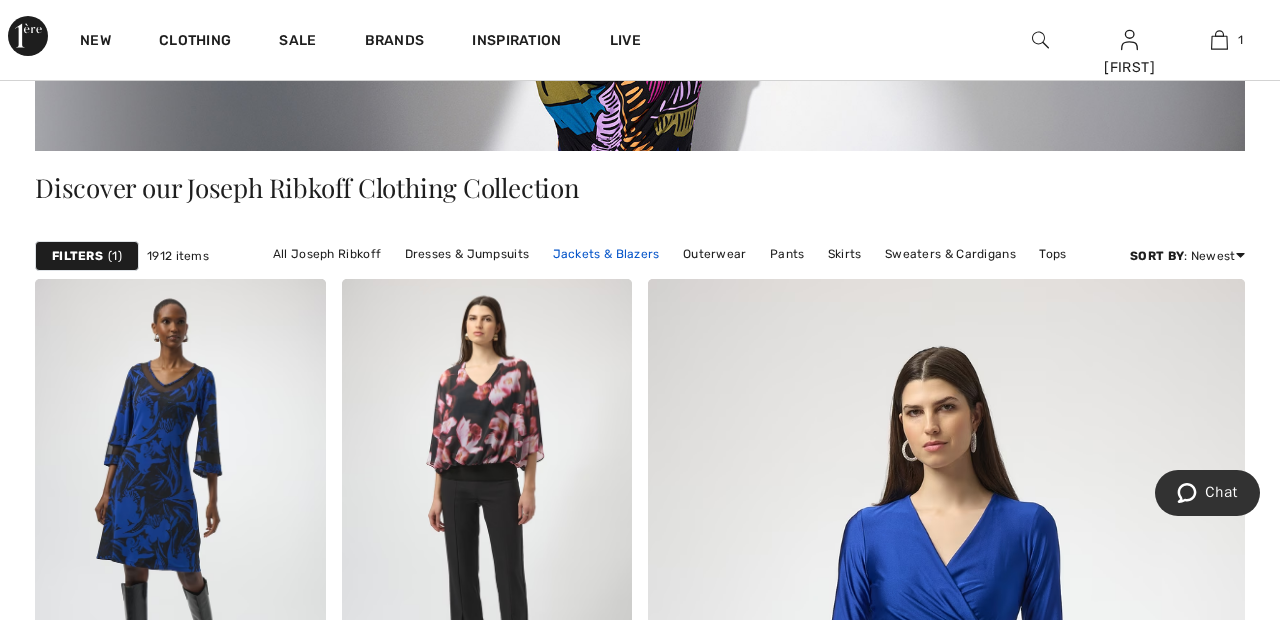 click on "Jackets & Blazers" at bounding box center [606, 254] 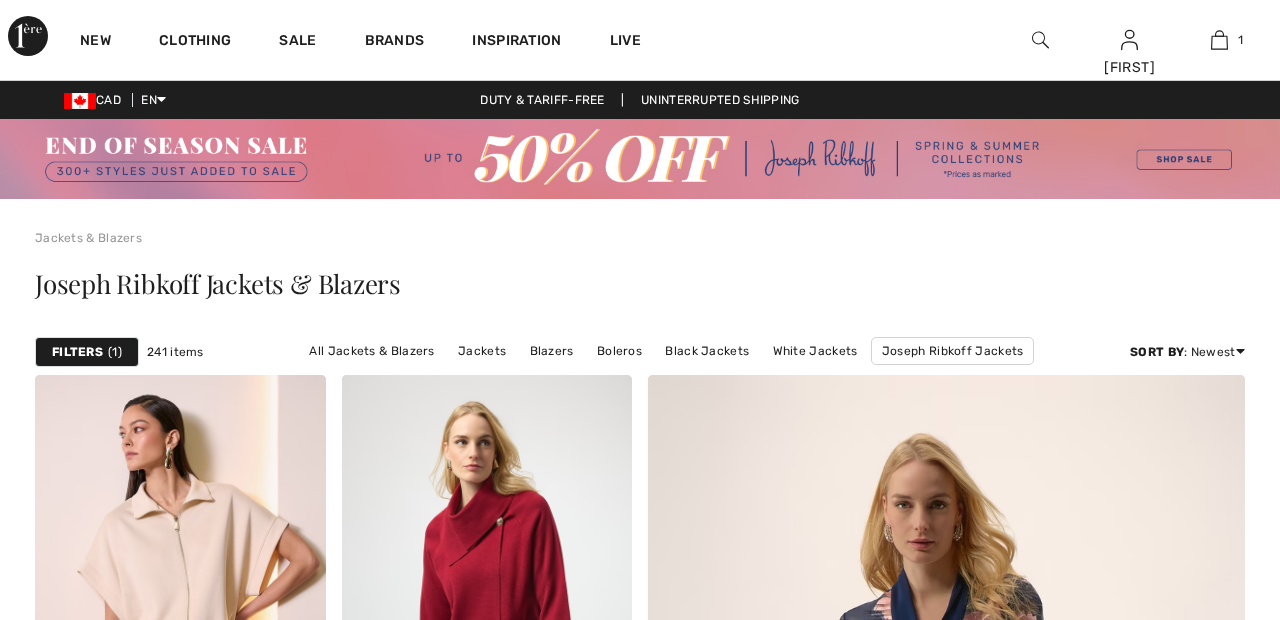 scroll, scrollTop: 488, scrollLeft: 0, axis: vertical 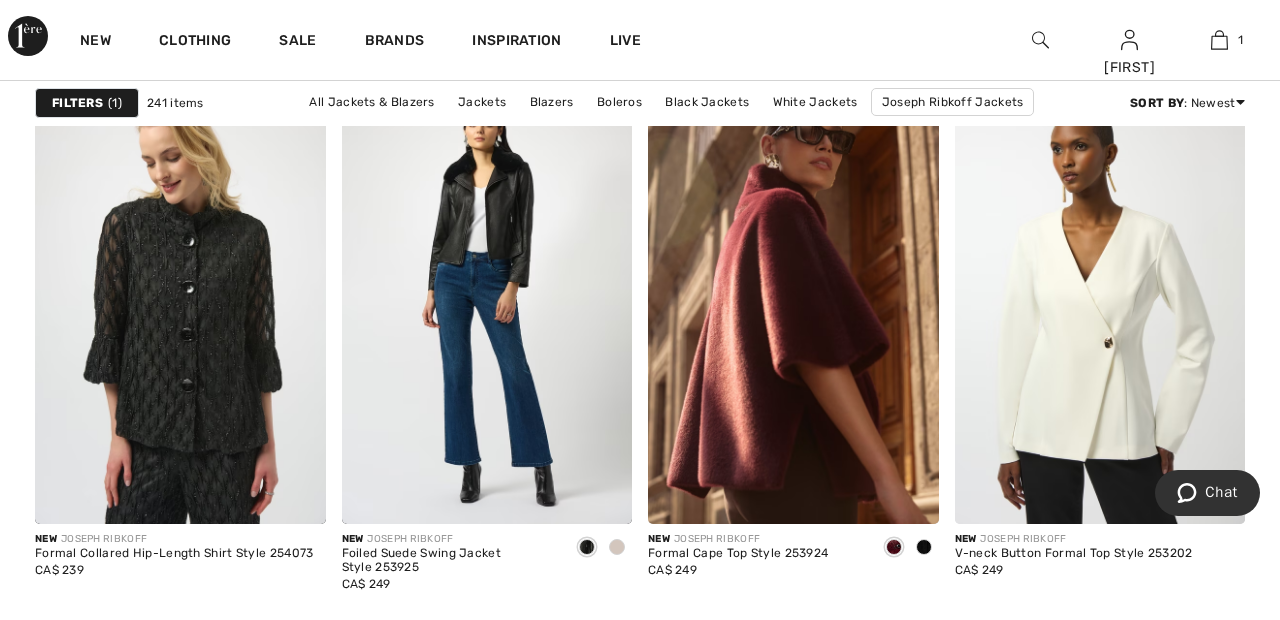 click at bounding box center (1100, 306) 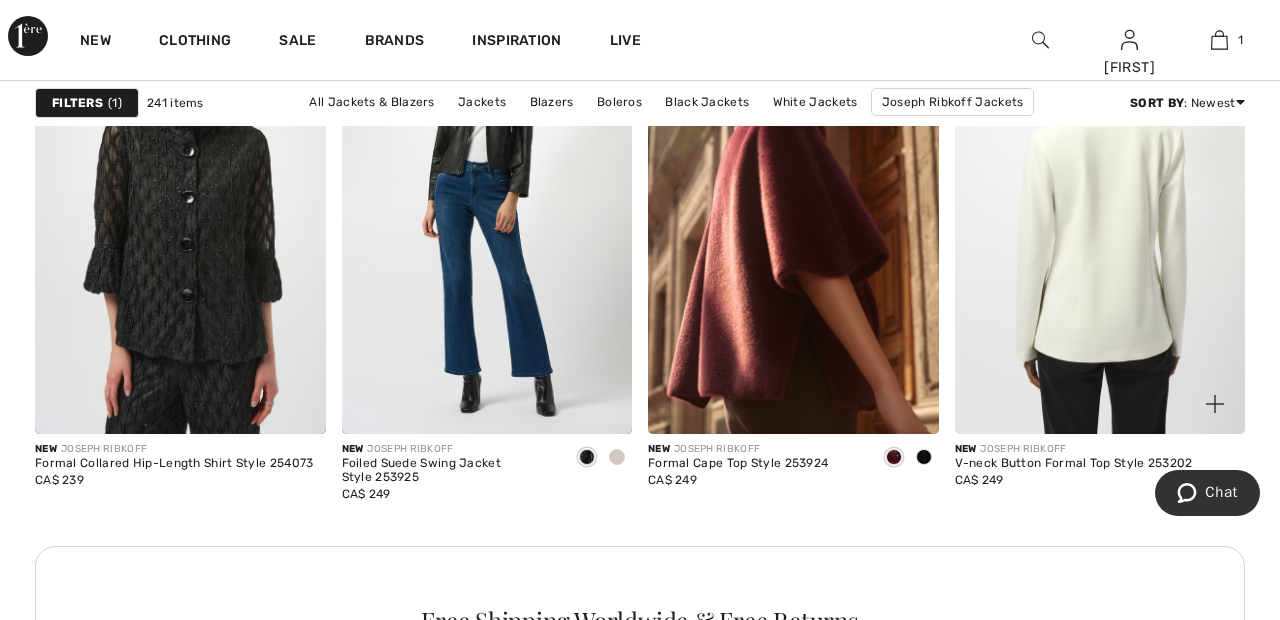 scroll, scrollTop: 2026, scrollLeft: 0, axis: vertical 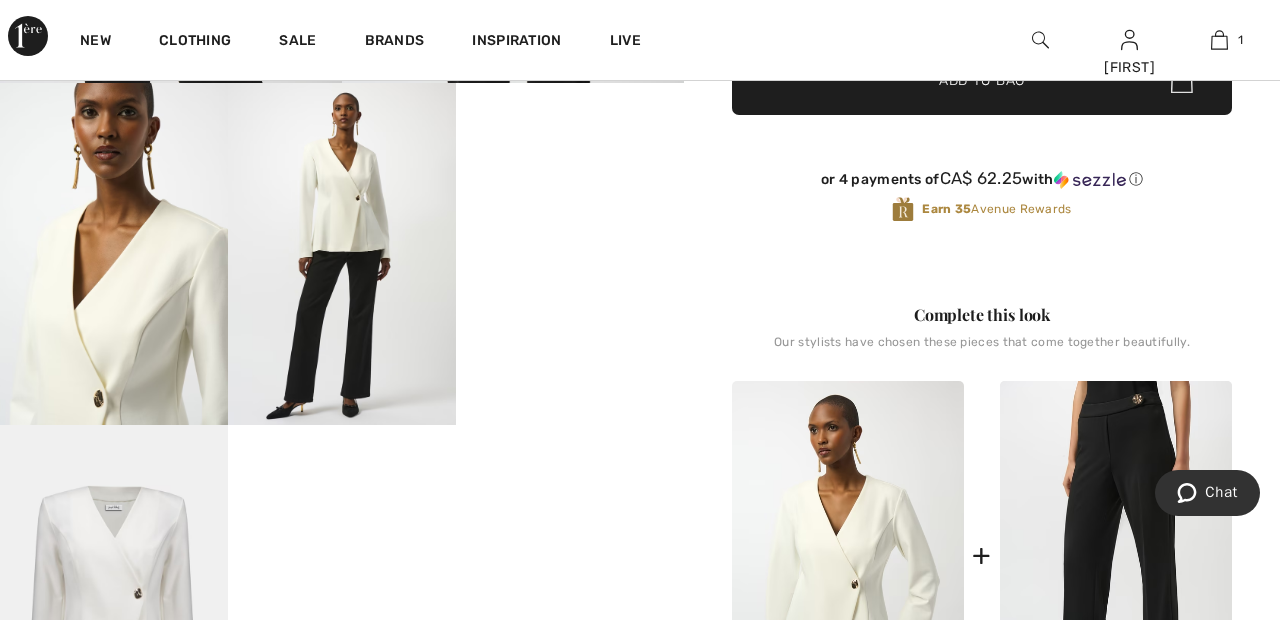 click on "or 4 payments of  CA$ 62.25  with    ⓘ Earn 35  Avenue Rewards" at bounding box center [982, 200] 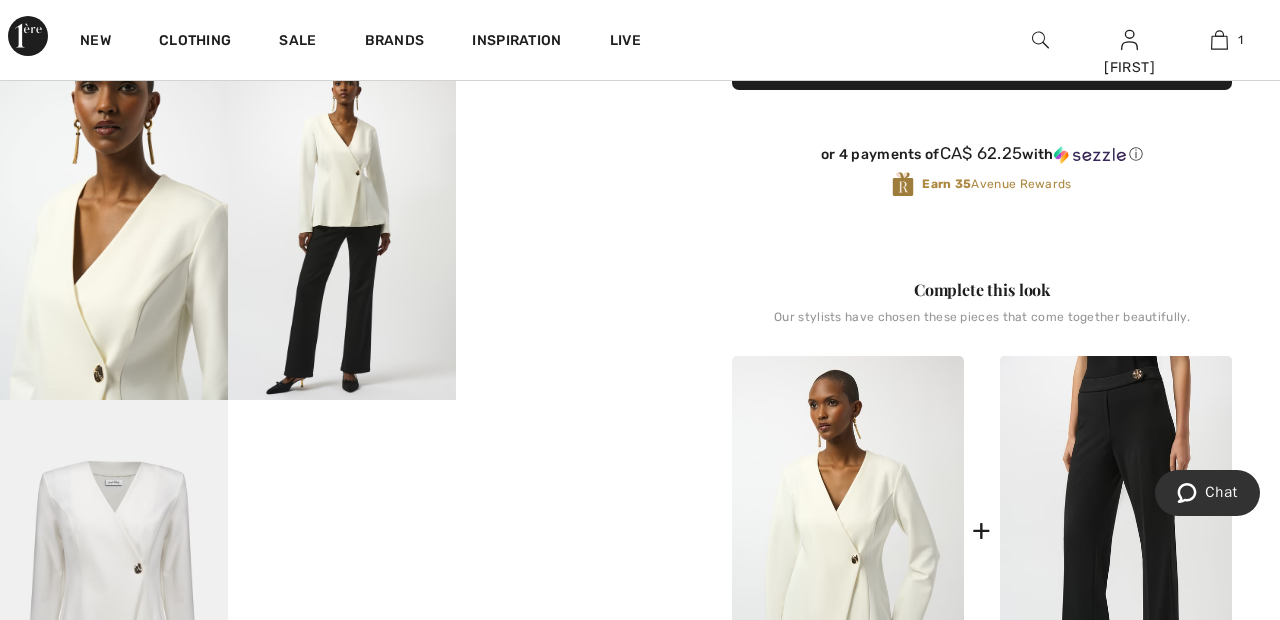 scroll, scrollTop: 654, scrollLeft: 0, axis: vertical 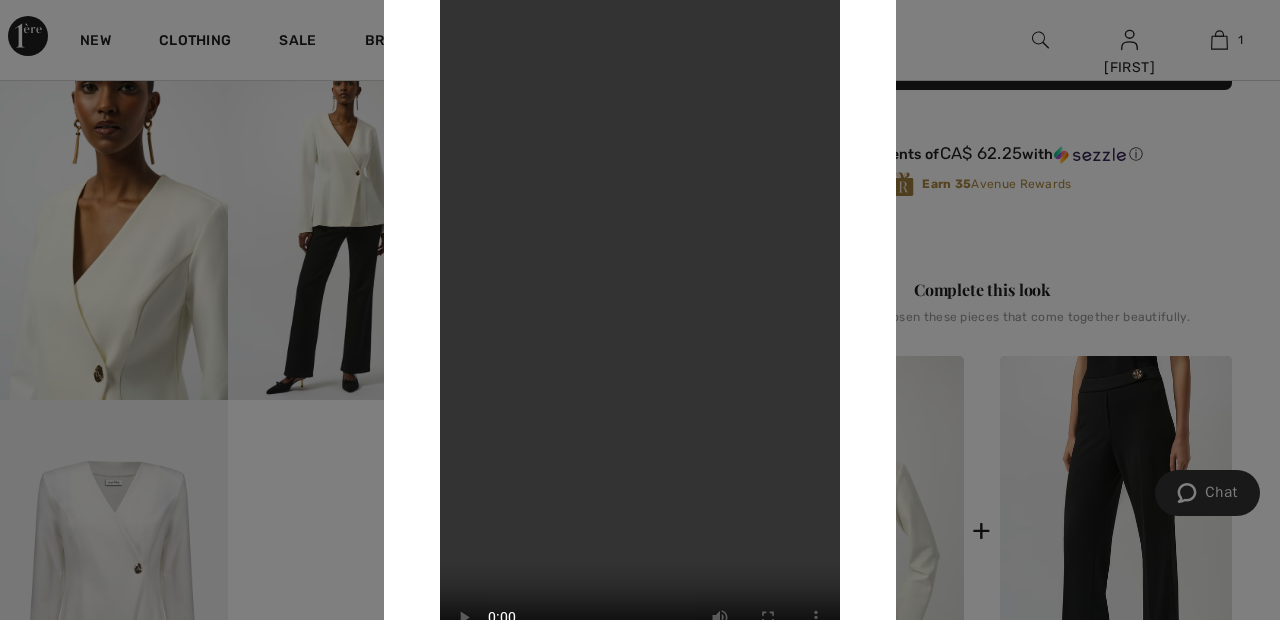 click at bounding box center [640, 310] 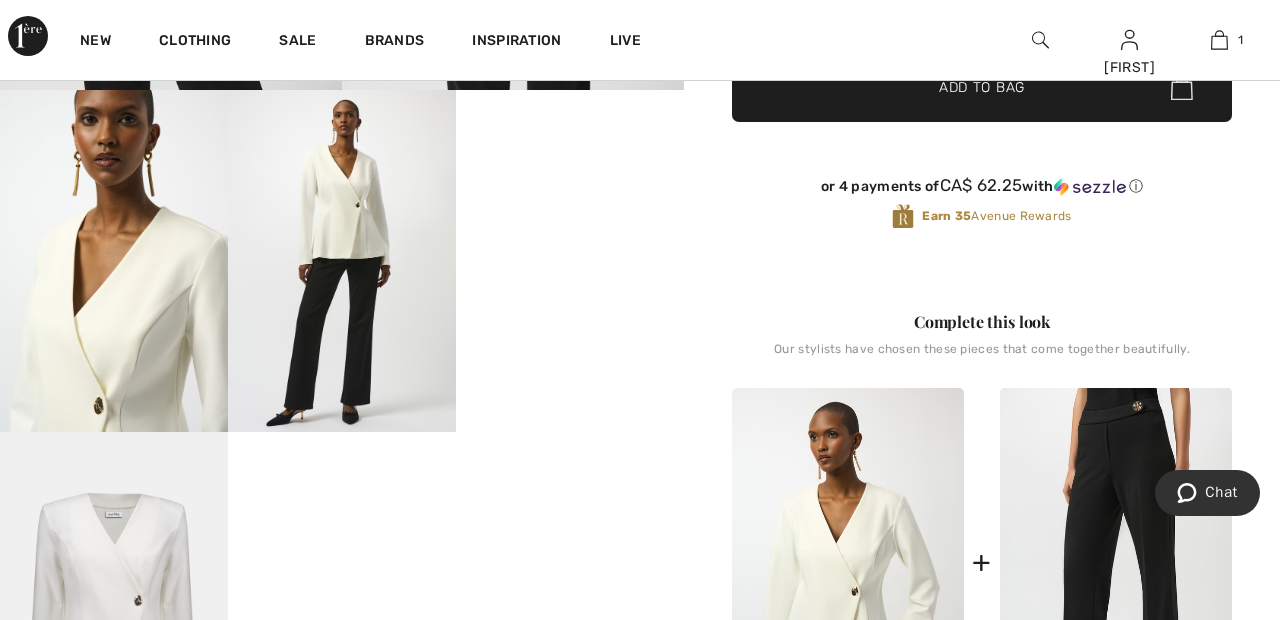 scroll, scrollTop: 622, scrollLeft: 0, axis: vertical 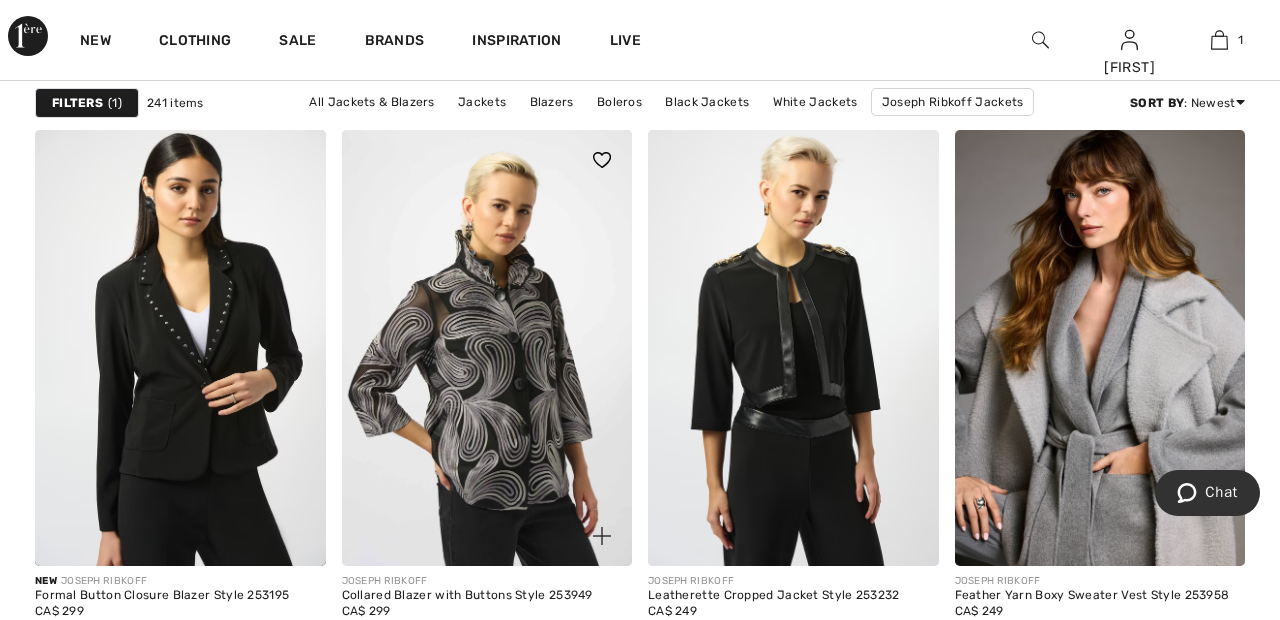 click at bounding box center (487, 348) 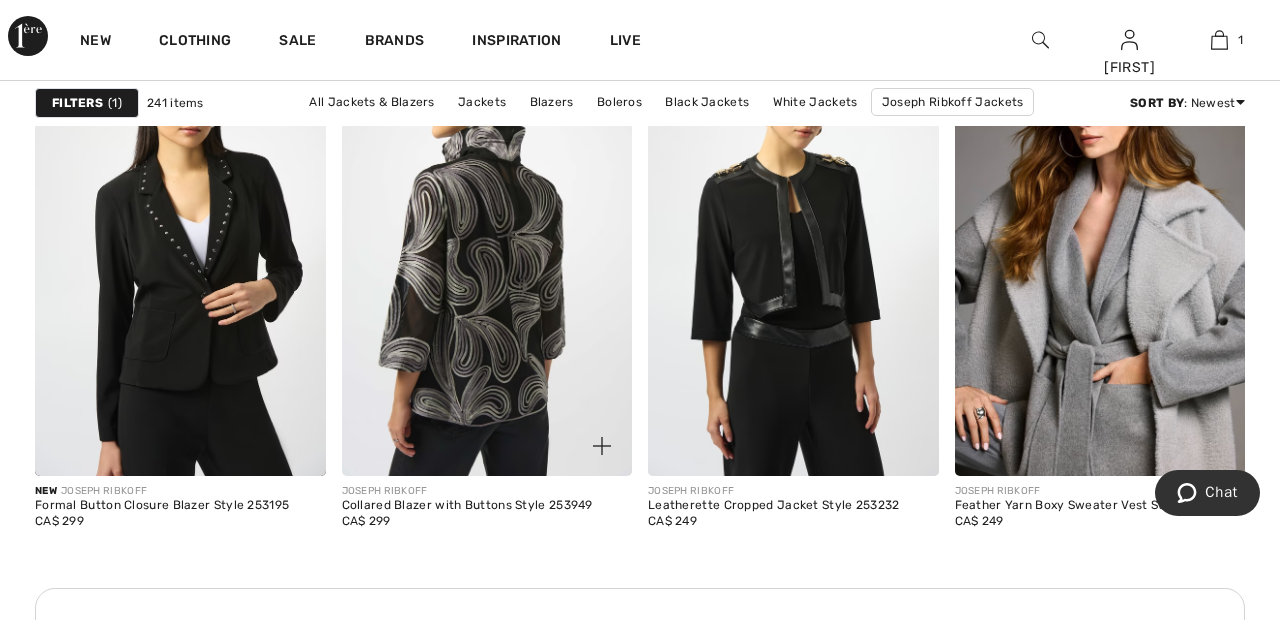 scroll, scrollTop: 6277, scrollLeft: 0, axis: vertical 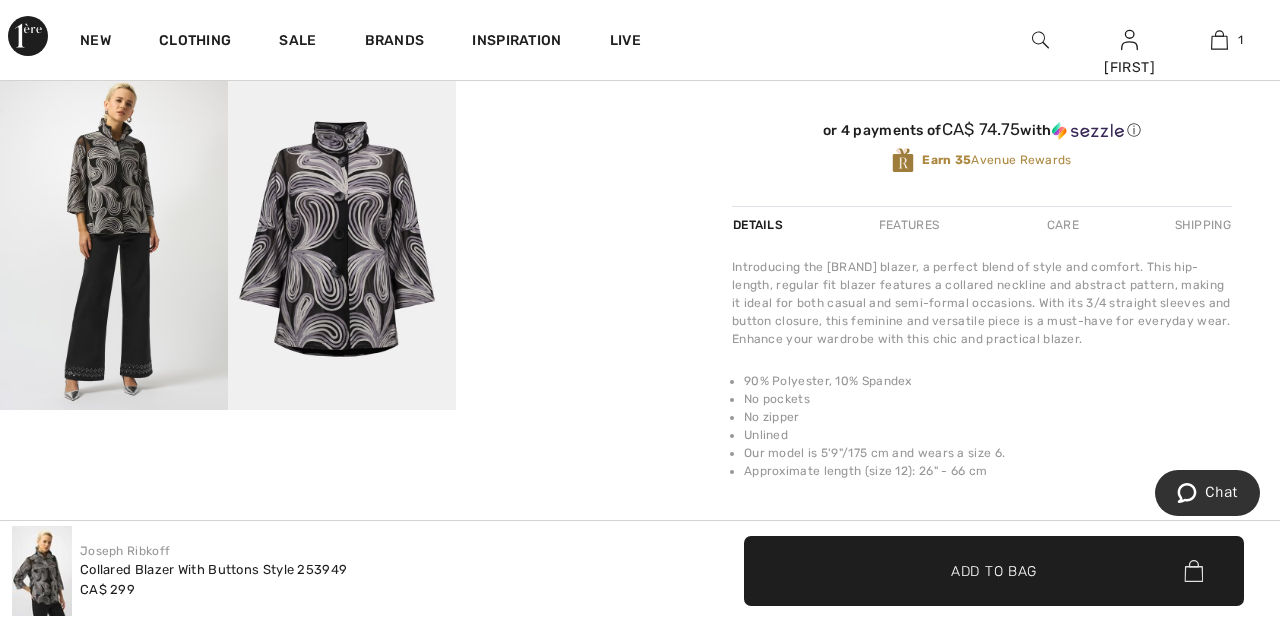 click on "Your browser does not support the video tag." at bounding box center (570, 125) 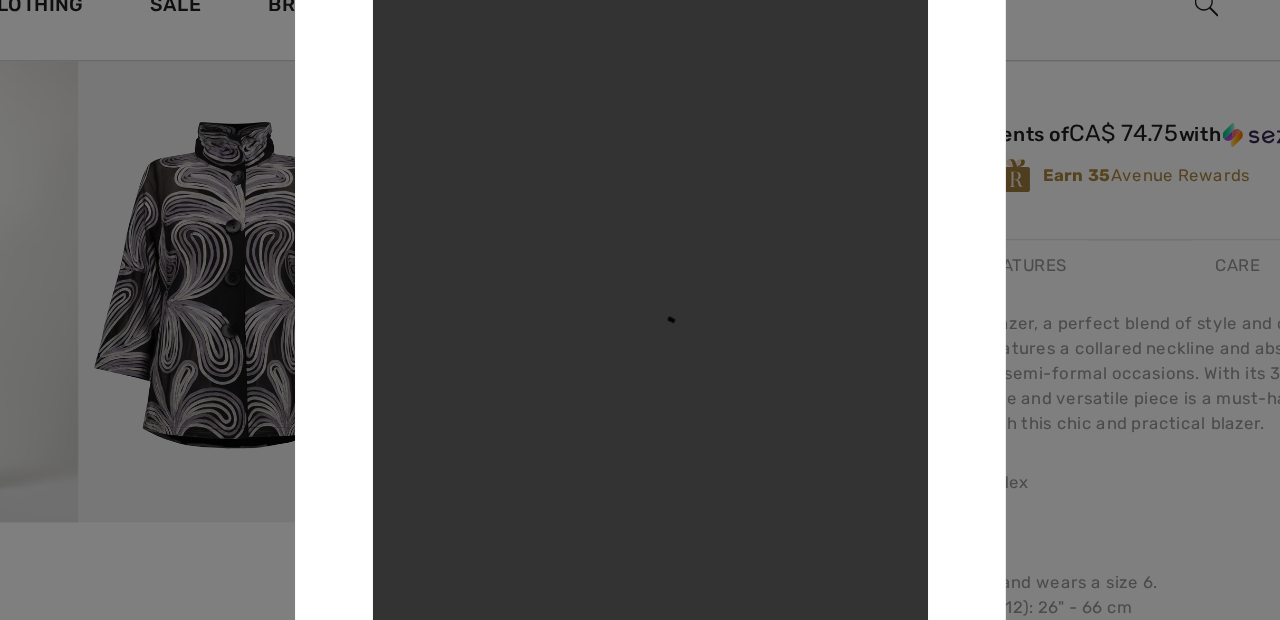scroll, scrollTop: 624, scrollLeft: 0, axis: vertical 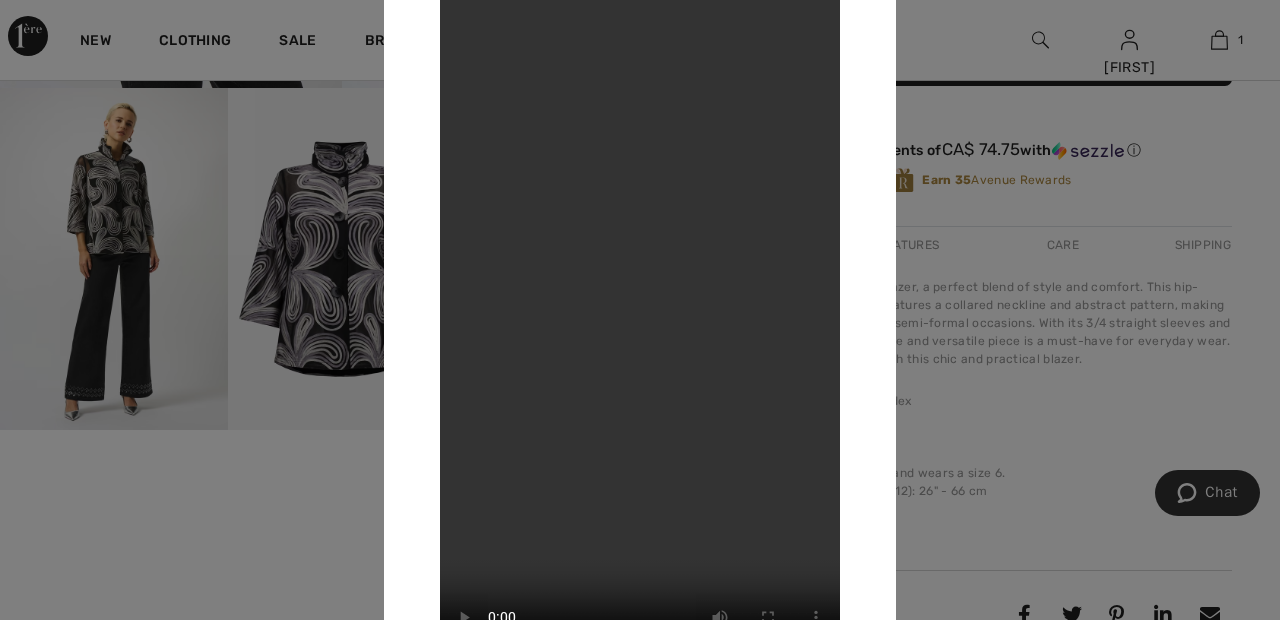 click at bounding box center (640, 310) 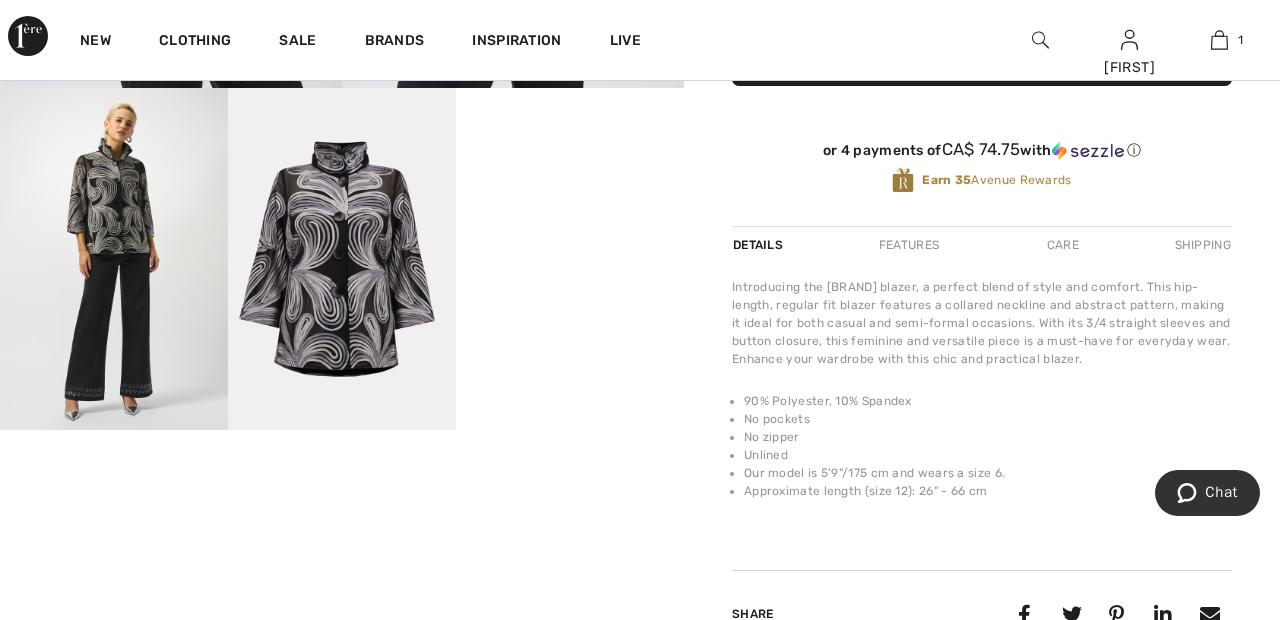 scroll, scrollTop: 554, scrollLeft: 0, axis: vertical 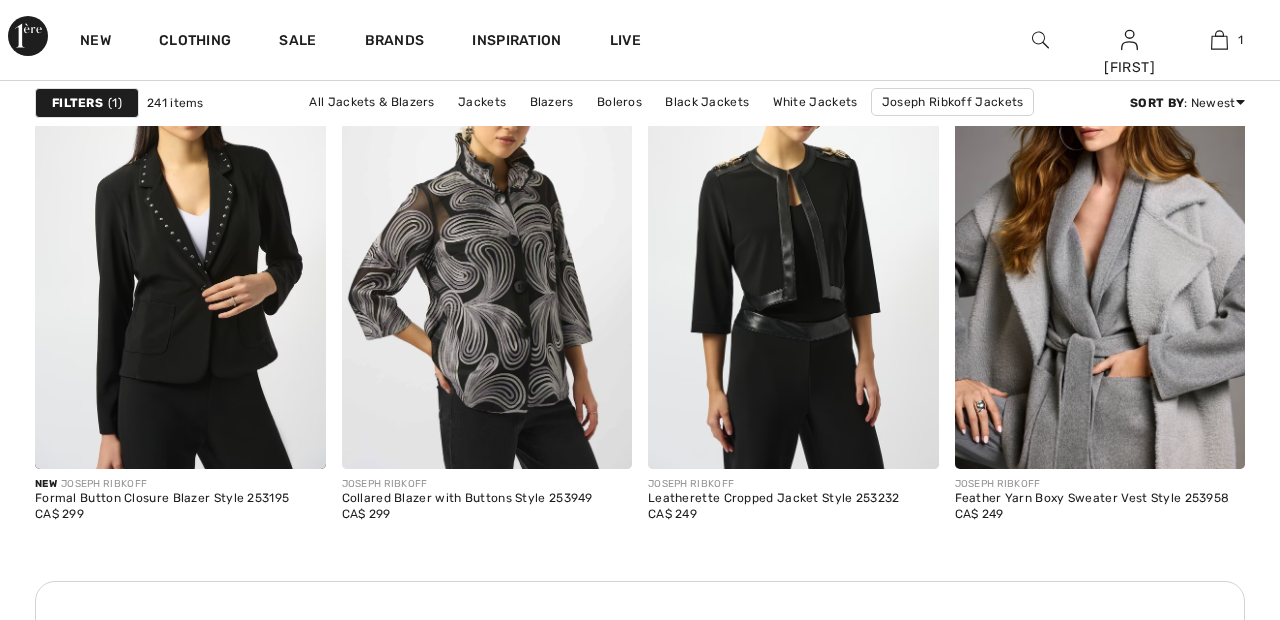 checkbox on "true" 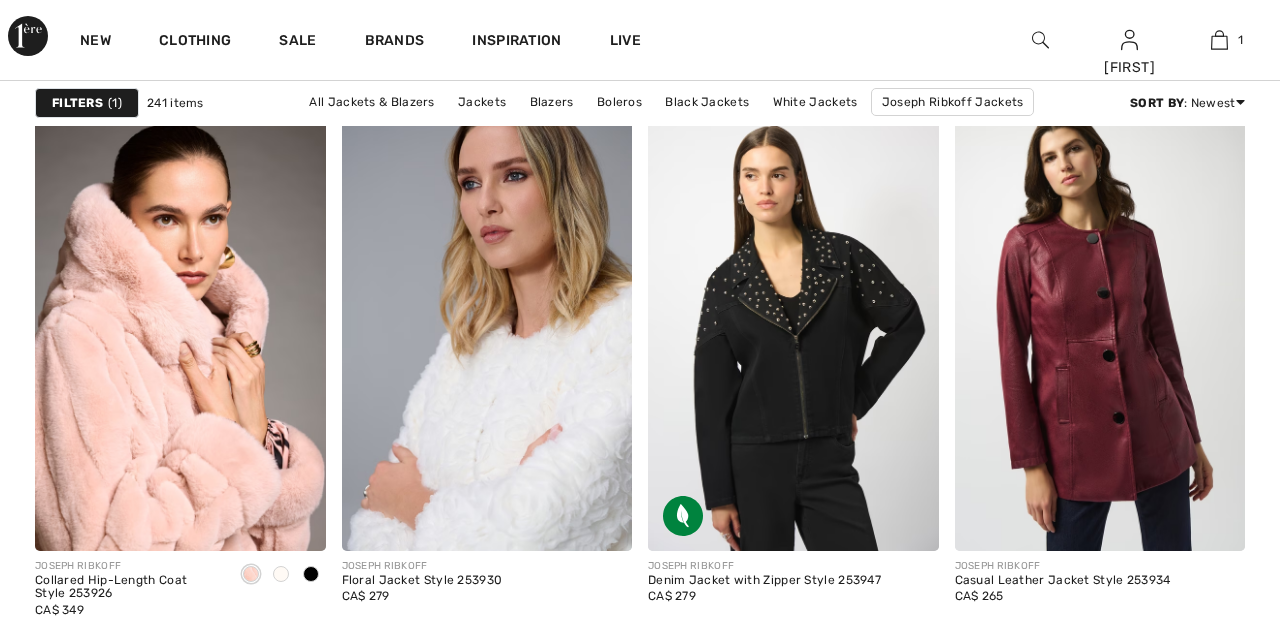 scroll, scrollTop: 0, scrollLeft: 0, axis: both 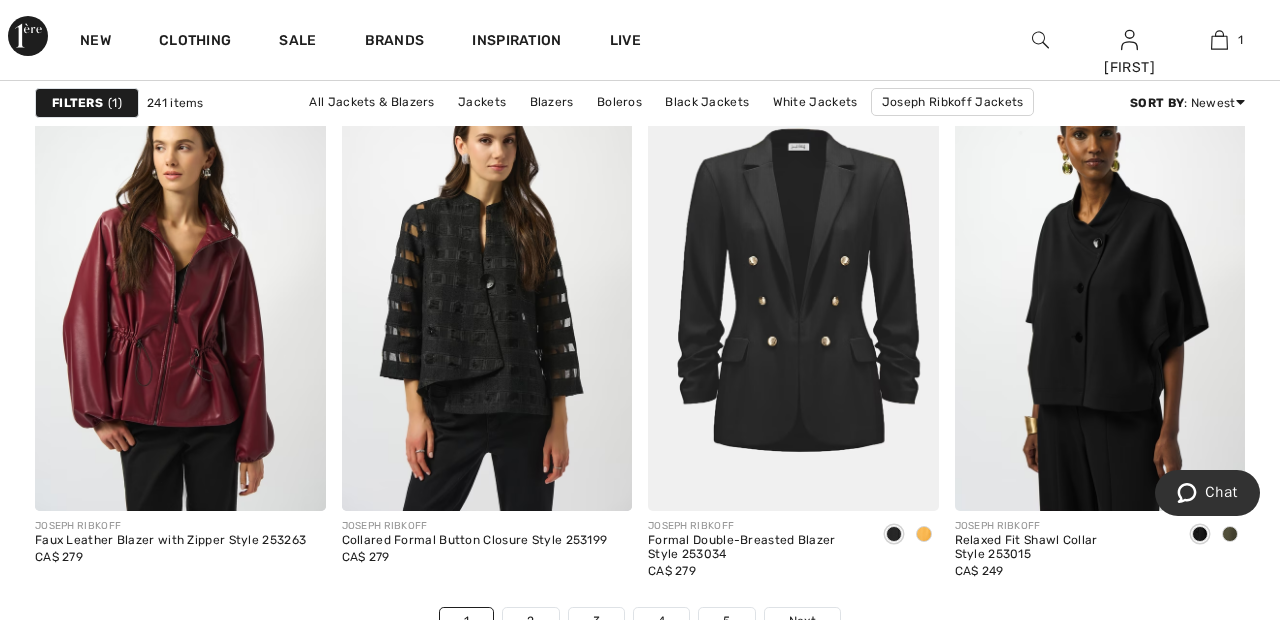 click at bounding box center (1100, 293) 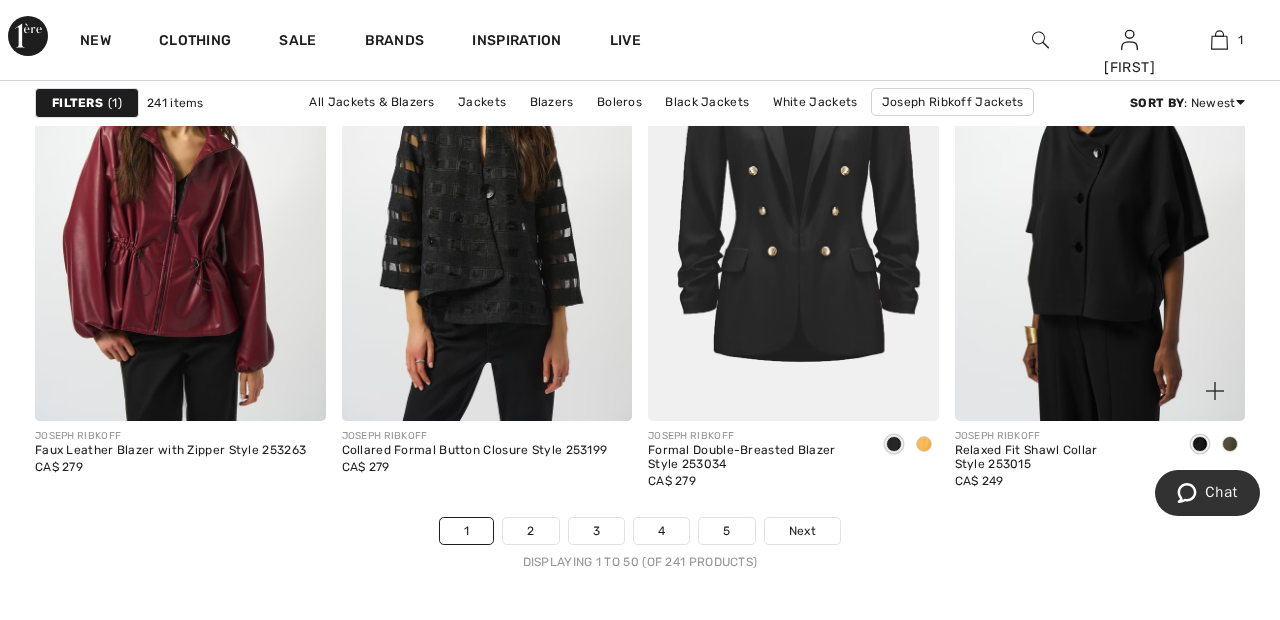 scroll, scrollTop: 8182, scrollLeft: 0, axis: vertical 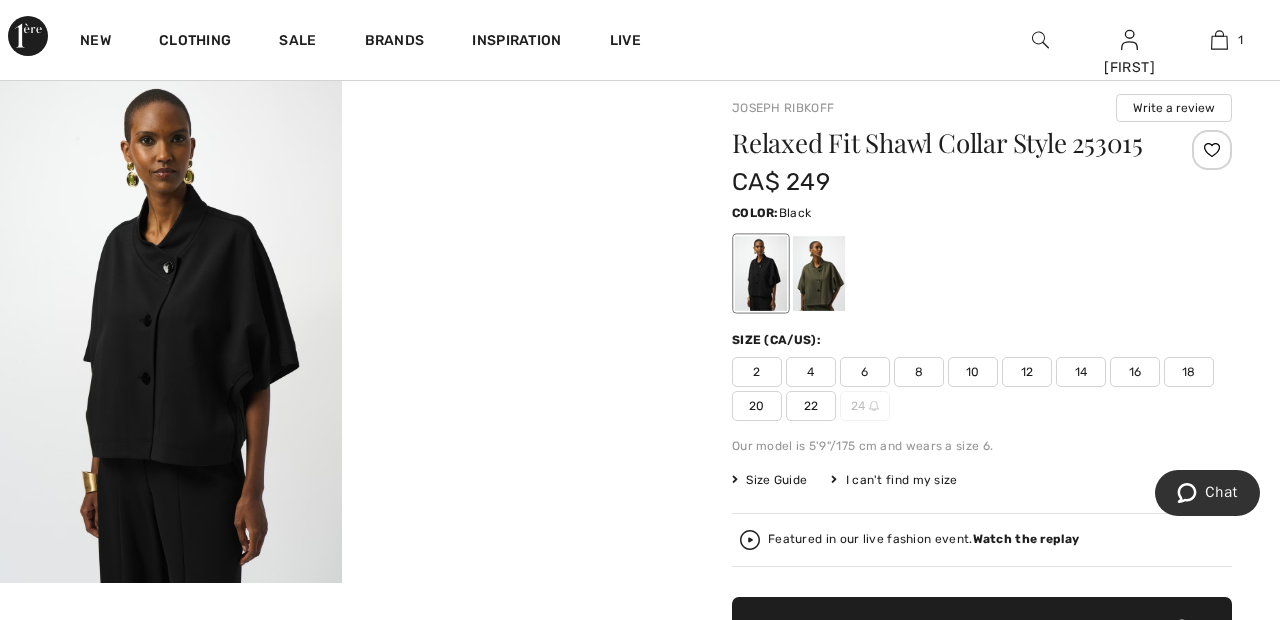 click at bounding box center [1212, 150] 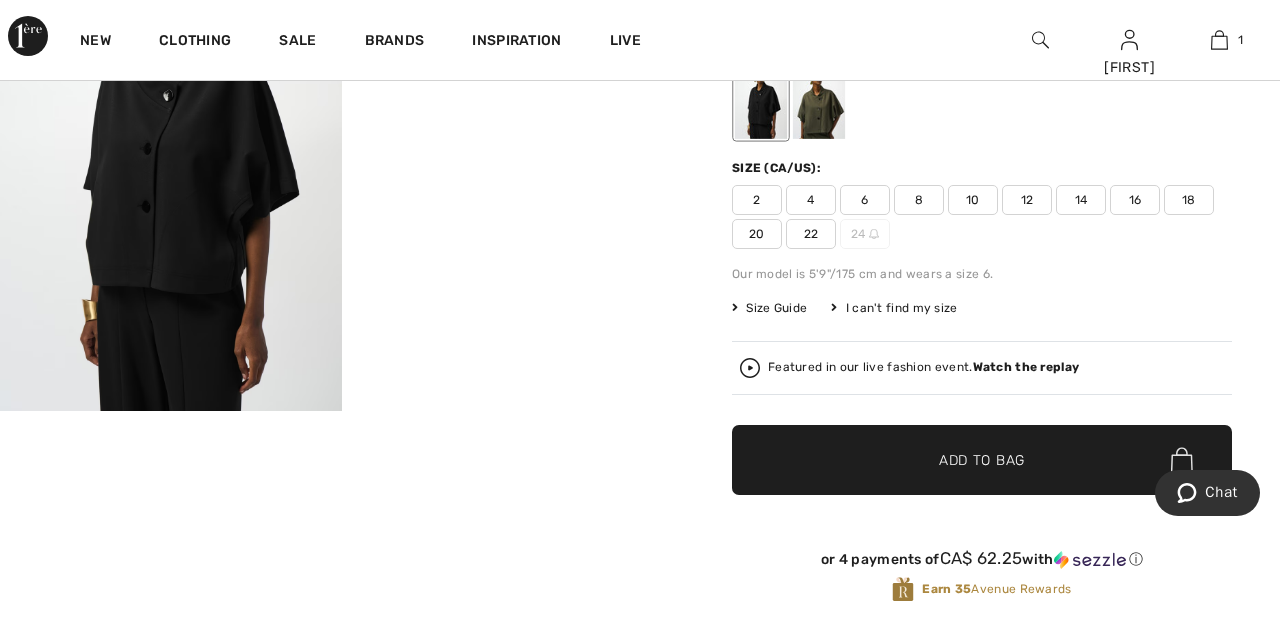 scroll, scrollTop: 303, scrollLeft: 0, axis: vertical 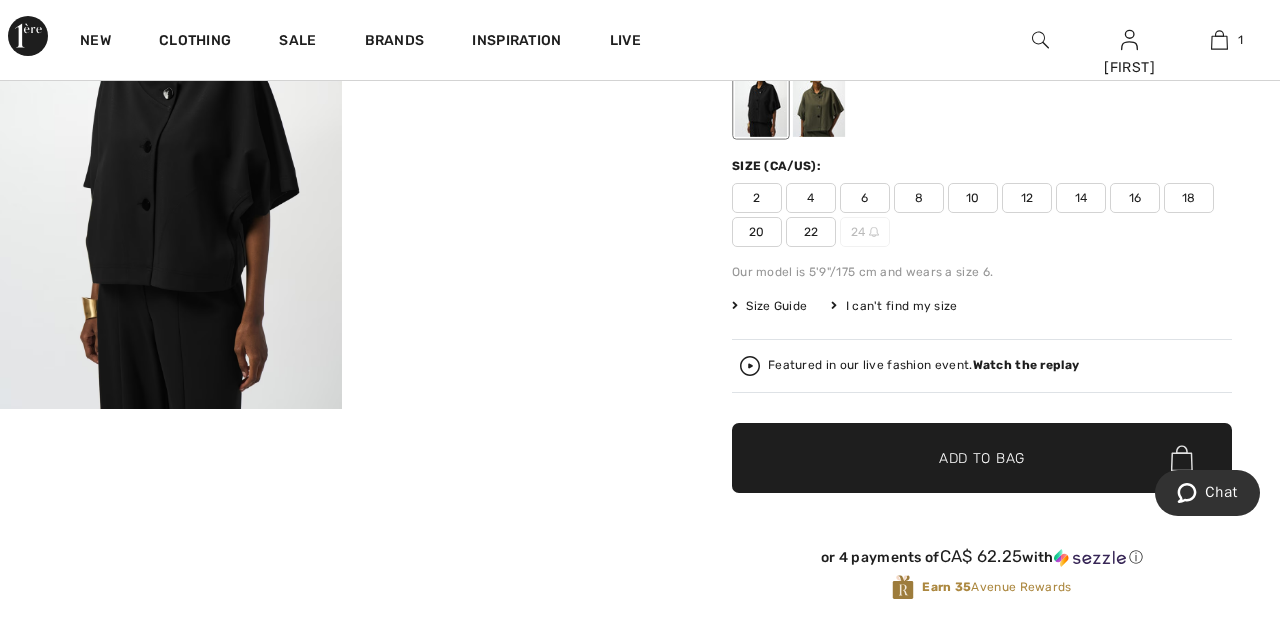 click on "Watch the replay" at bounding box center [1026, 365] 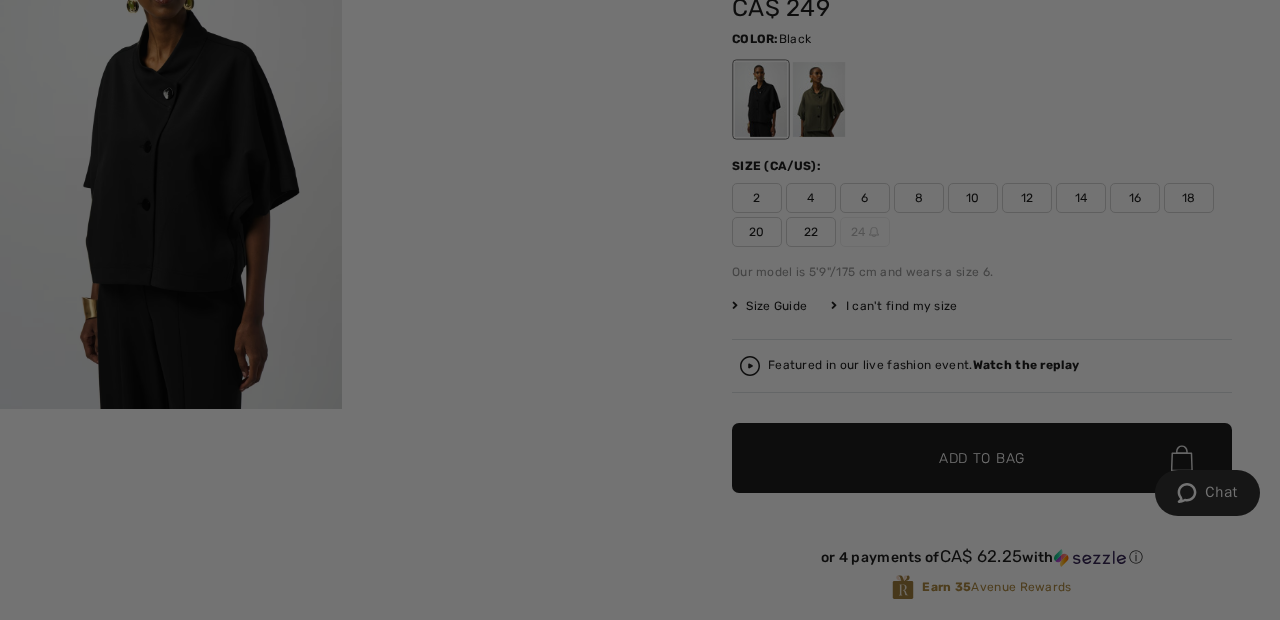 scroll, scrollTop: 0, scrollLeft: 0, axis: both 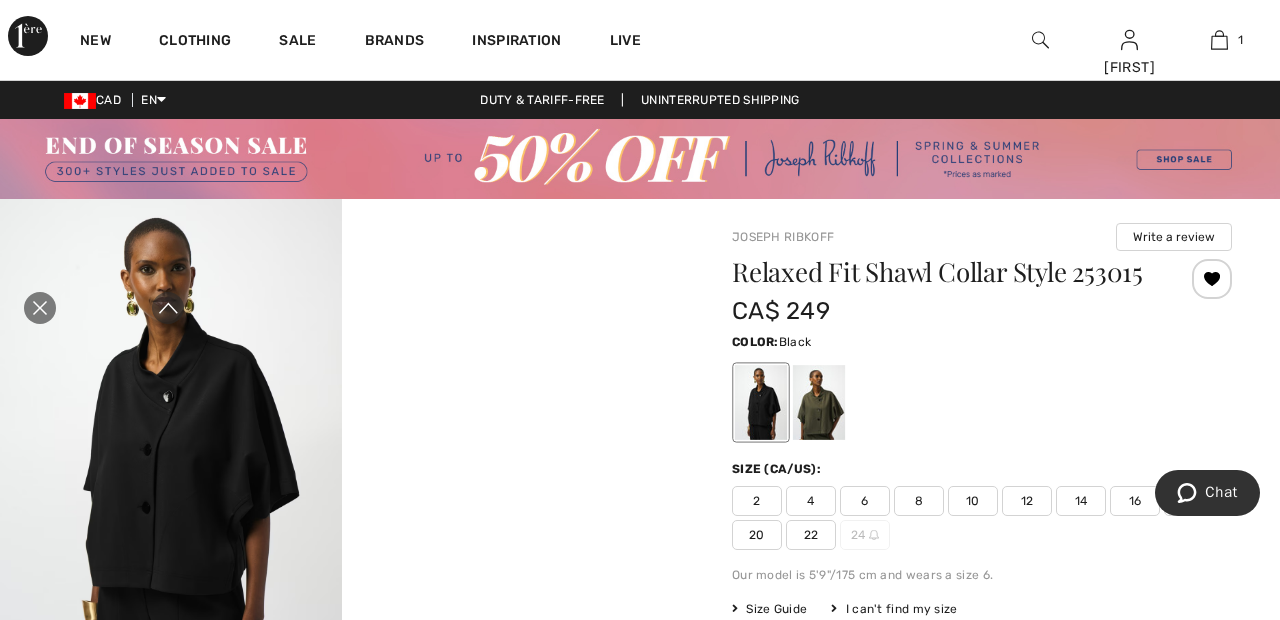 click 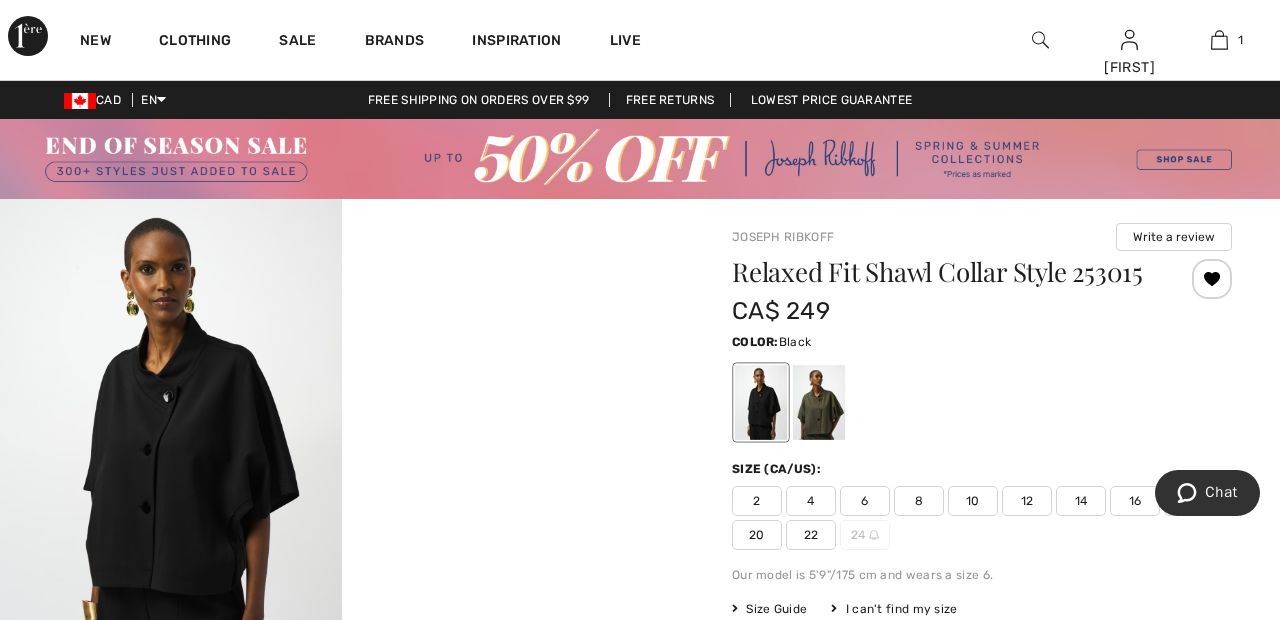 click on "Size Guide" at bounding box center (769, 609) 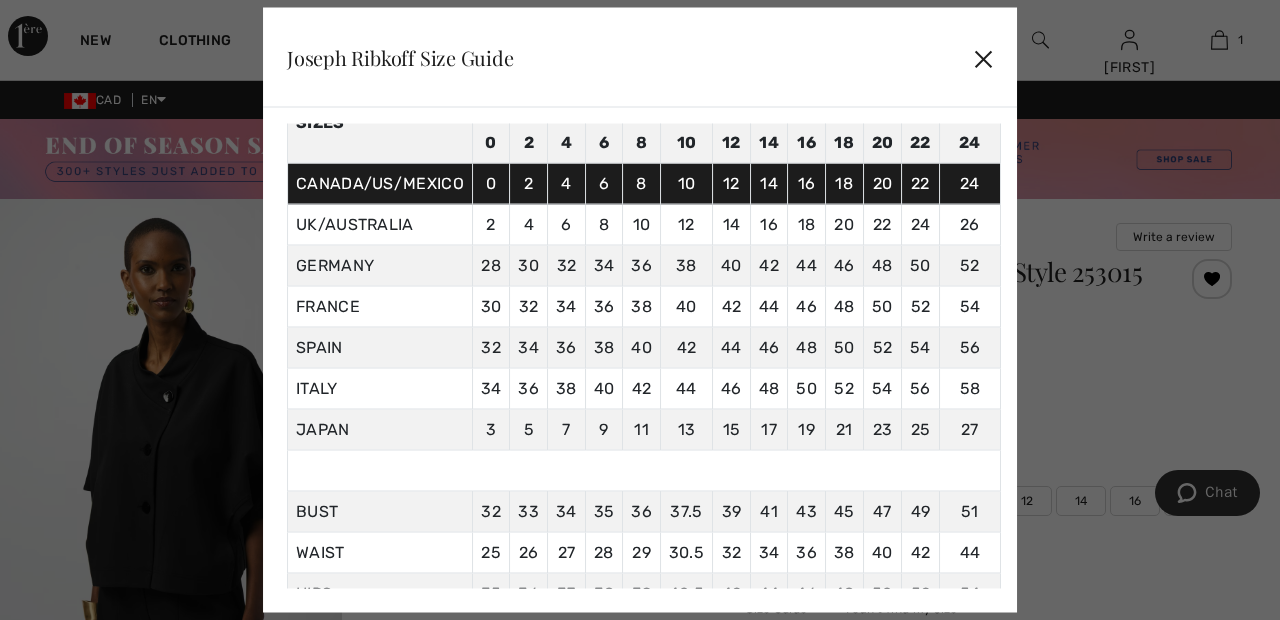 scroll, scrollTop: 122, scrollLeft: 0, axis: vertical 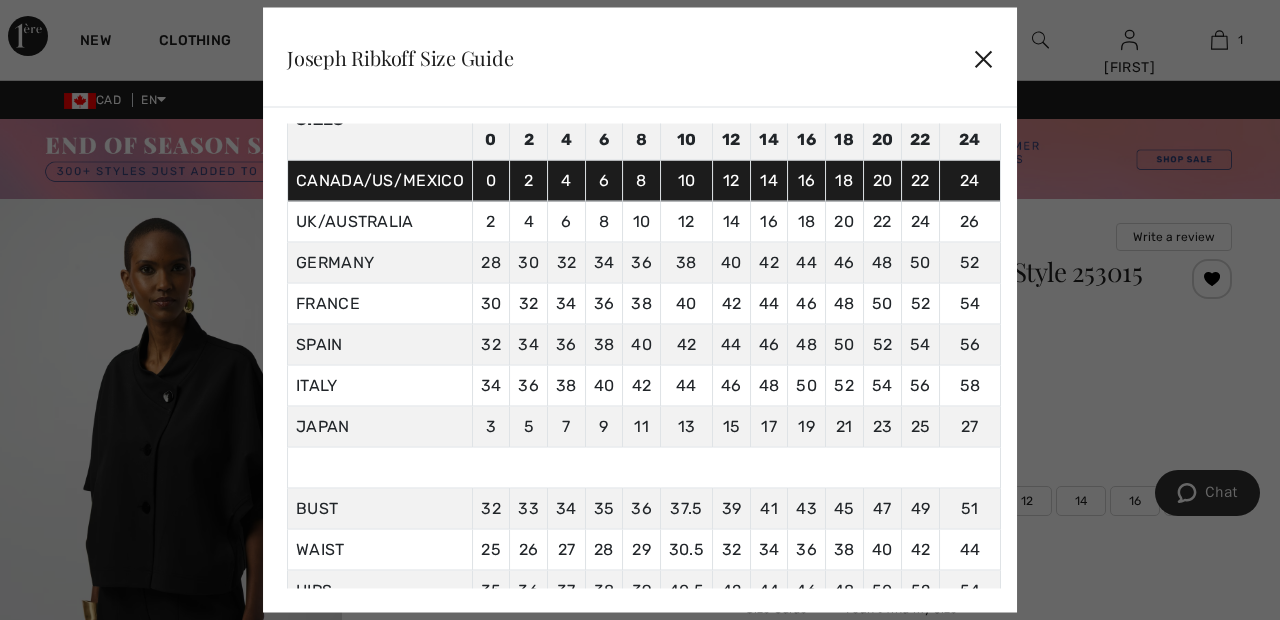 click on "✕" at bounding box center [983, 57] 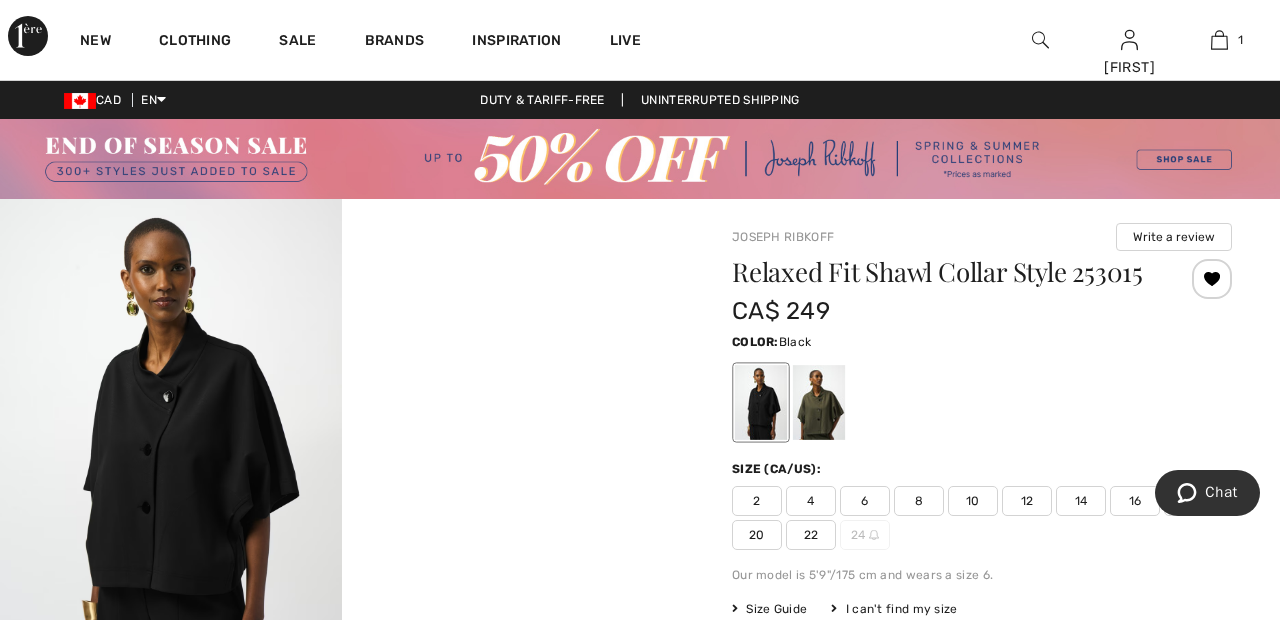 click on "22" at bounding box center (811, 535) 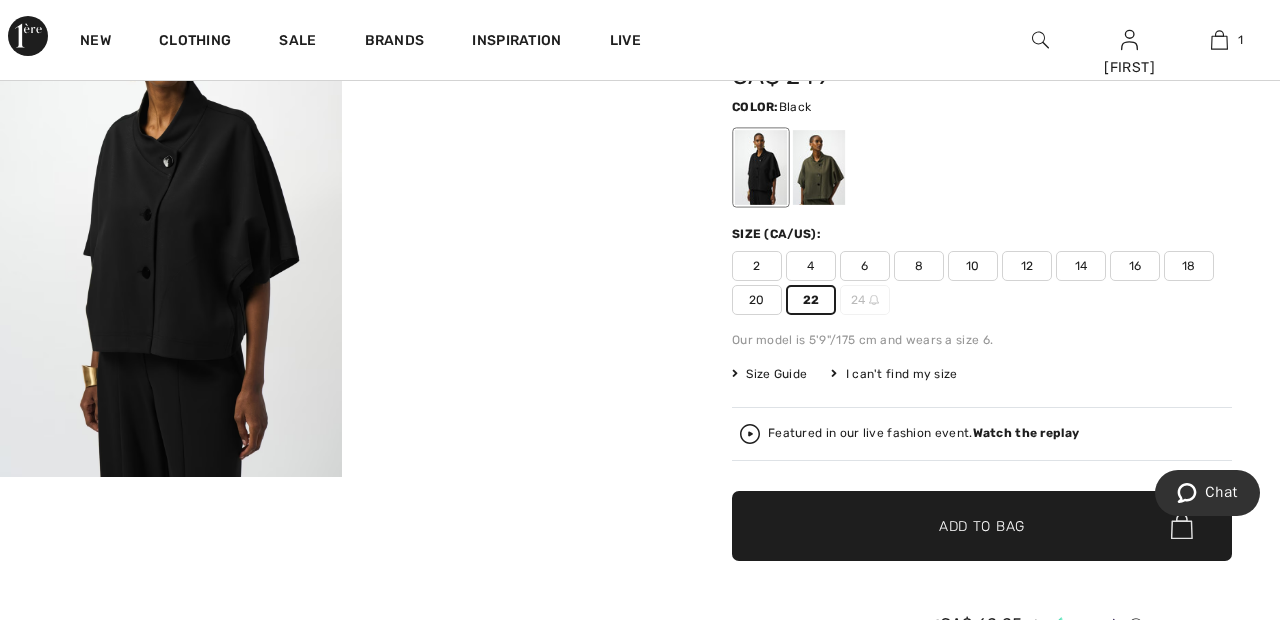 scroll, scrollTop: 237, scrollLeft: 0, axis: vertical 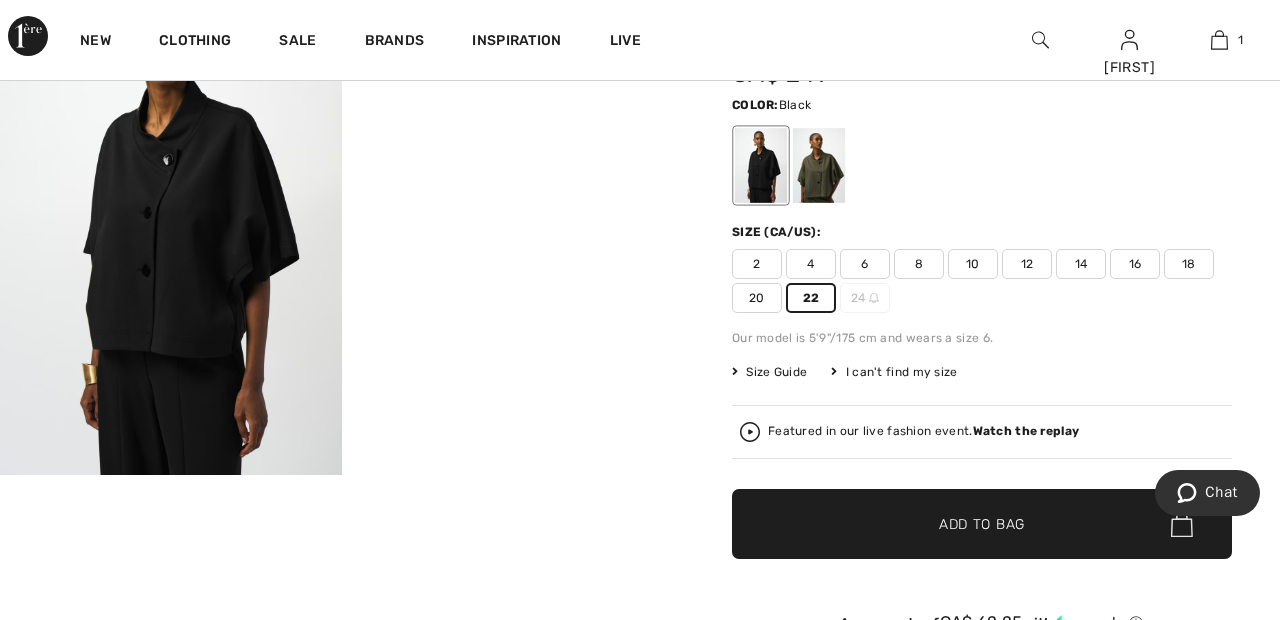 click on "Add to Bag" at bounding box center (982, 524) 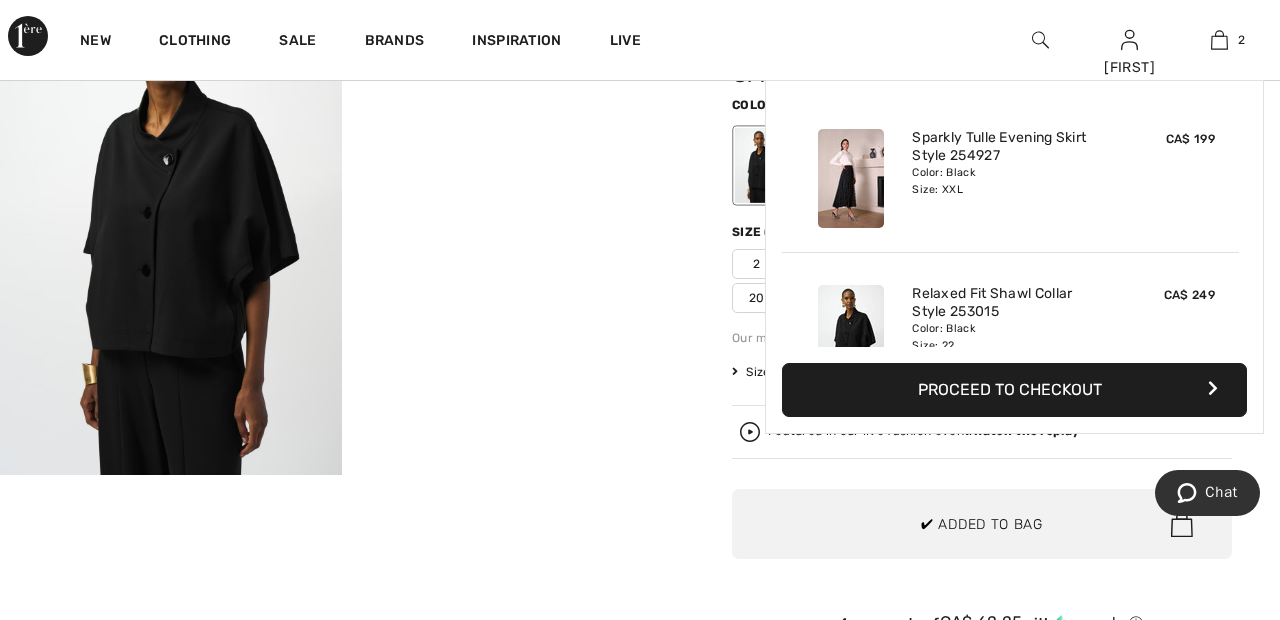 scroll, scrollTop: 62, scrollLeft: 0, axis: vertical 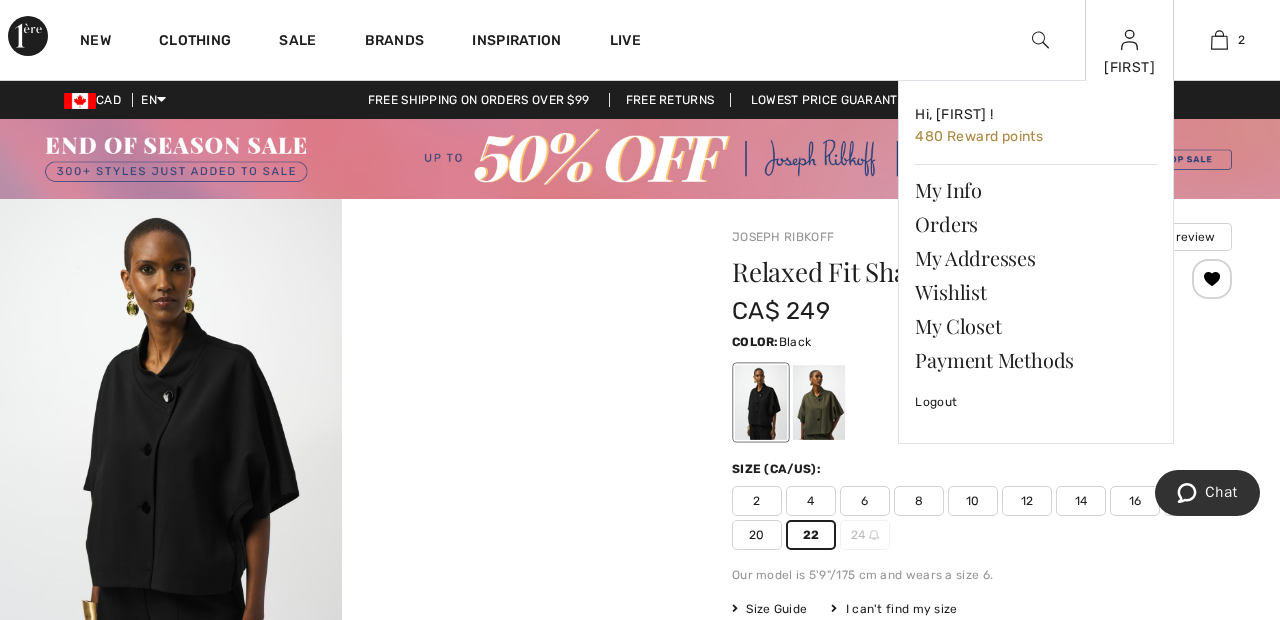 click at bounding box center [1129, 40] 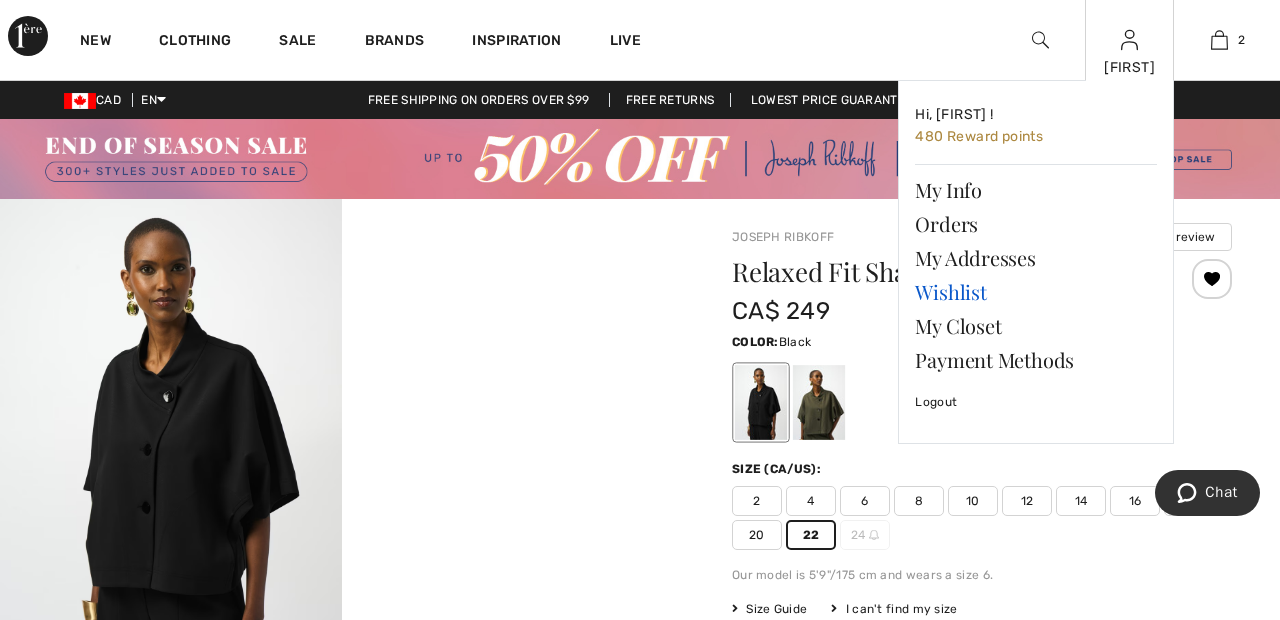 click on "Wishlist" at bounding box center (1036, 292) 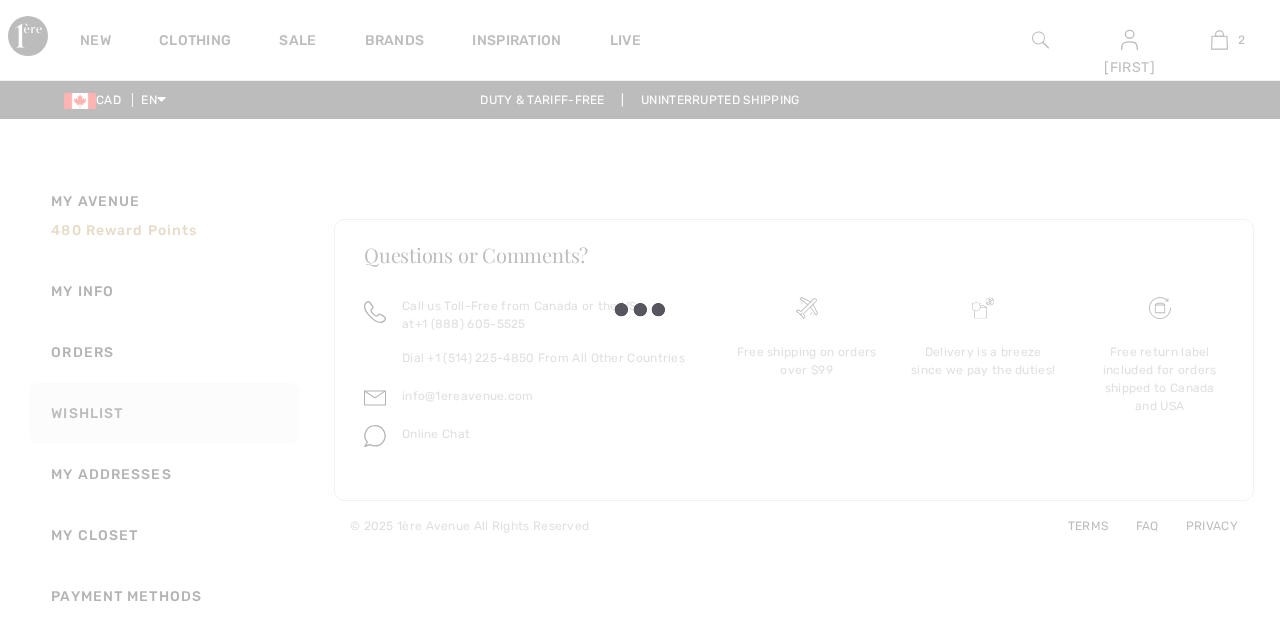 scroll, scrollTop: 0, scrollLeft: 0, axis: both 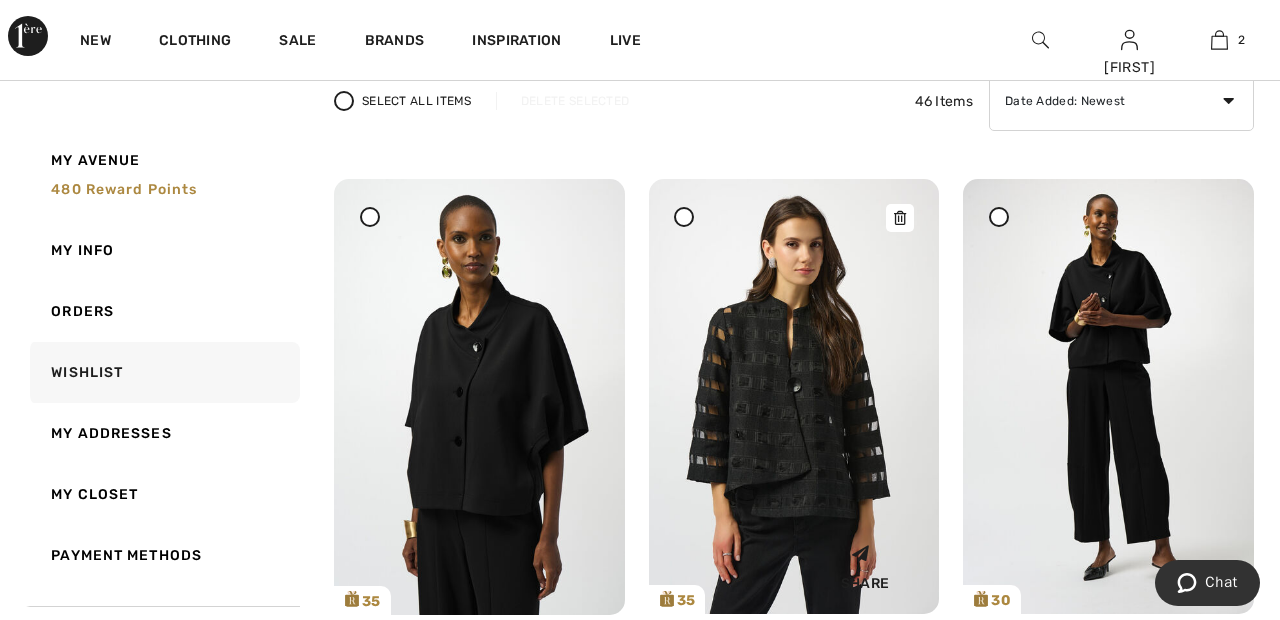 click at bounding box center (794, 396) 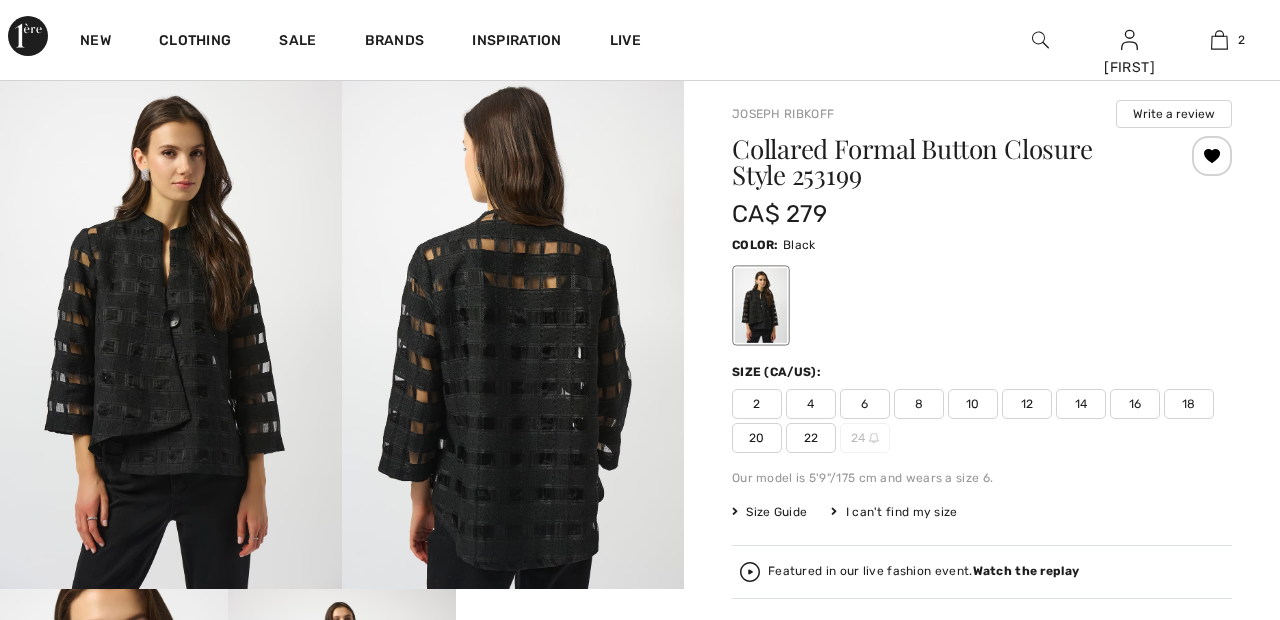 scroll, scrollTop: 157, scrollLeft: 0, axis: vertical 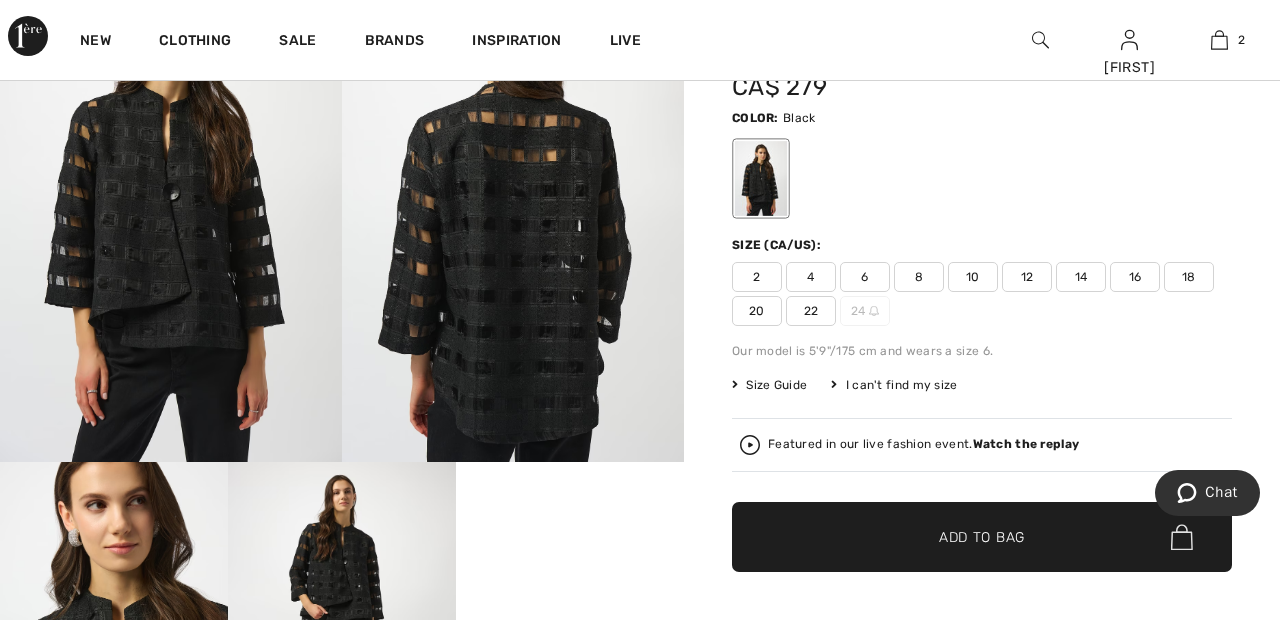 click on "22" at bounding box center (811, 311) 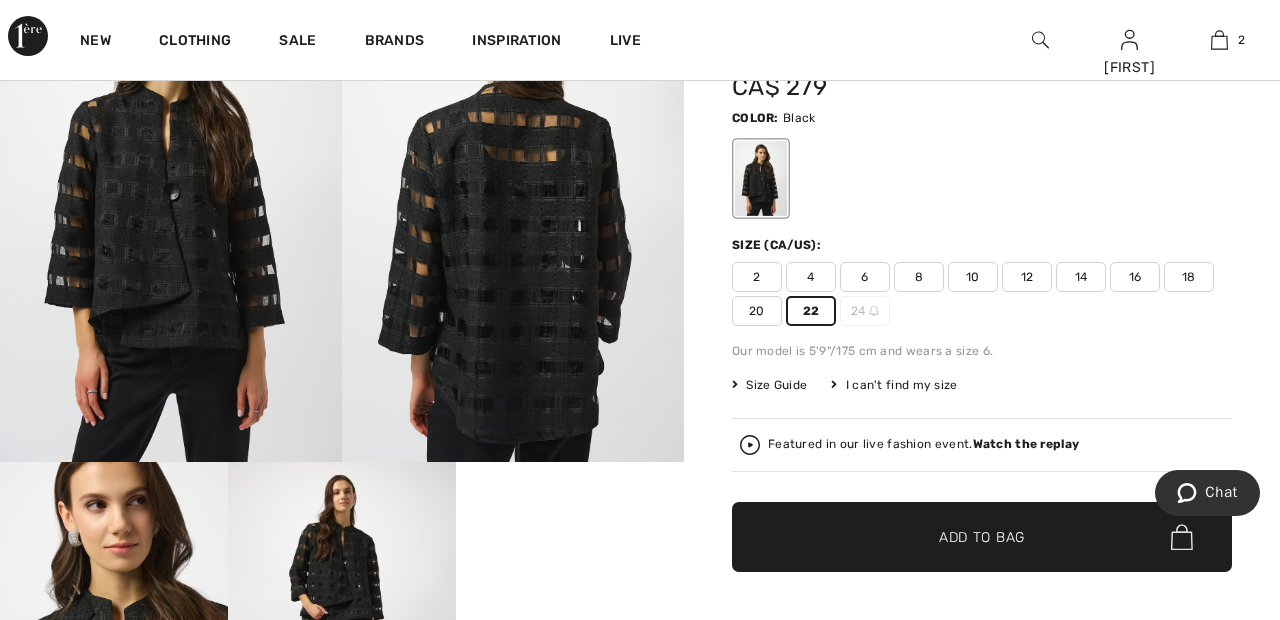 click on "✔ Added to Bag
Add to Bag" at bounding box center (982, 537) 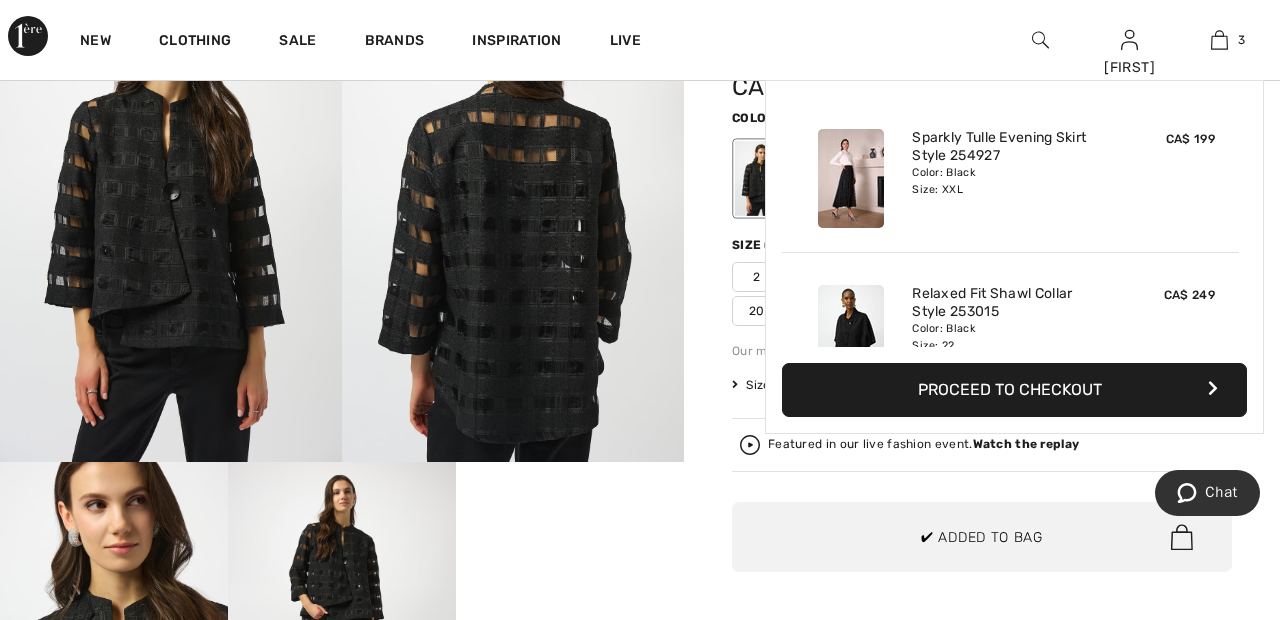scroll, scrollTop: 218, scrollLeft: 0, axis: vertical 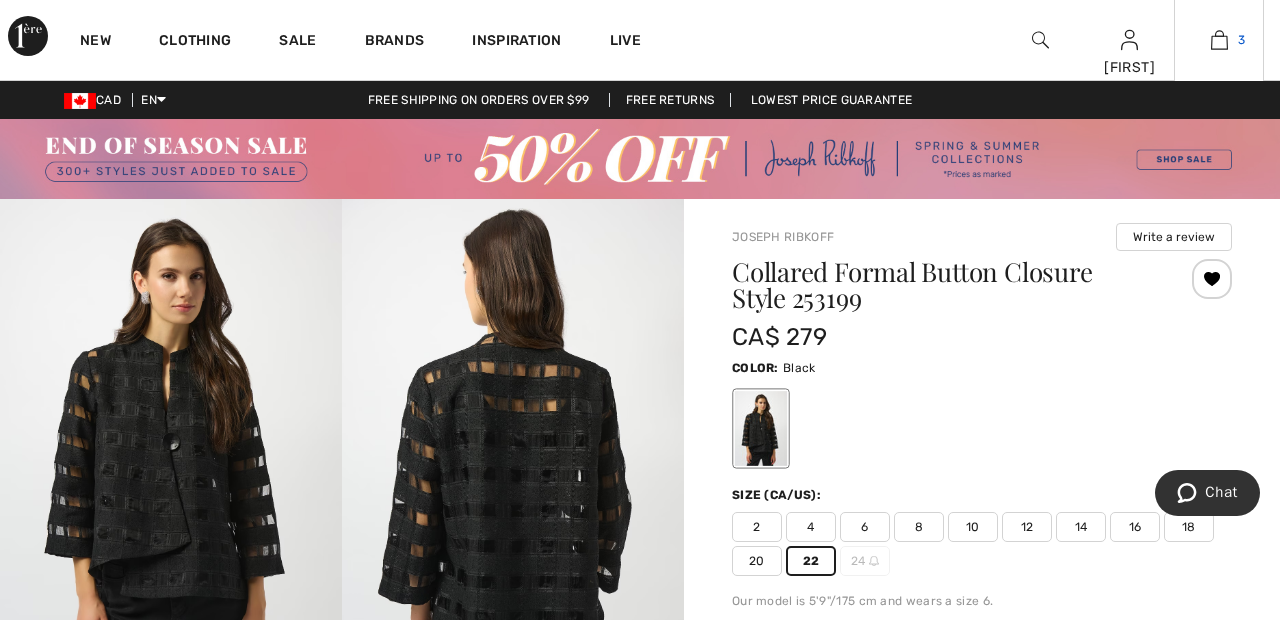 click on "3" at bounding box center (1219, 40) 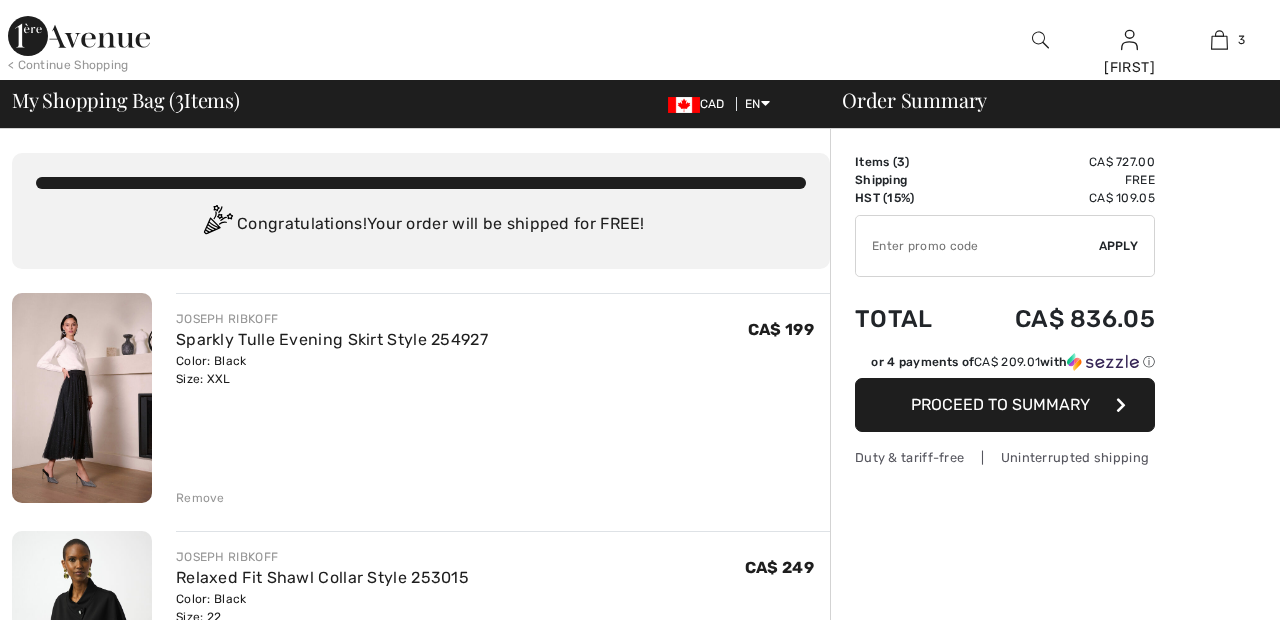 scroll, scrollTop: 0, scrollLeft: 0, axis: both 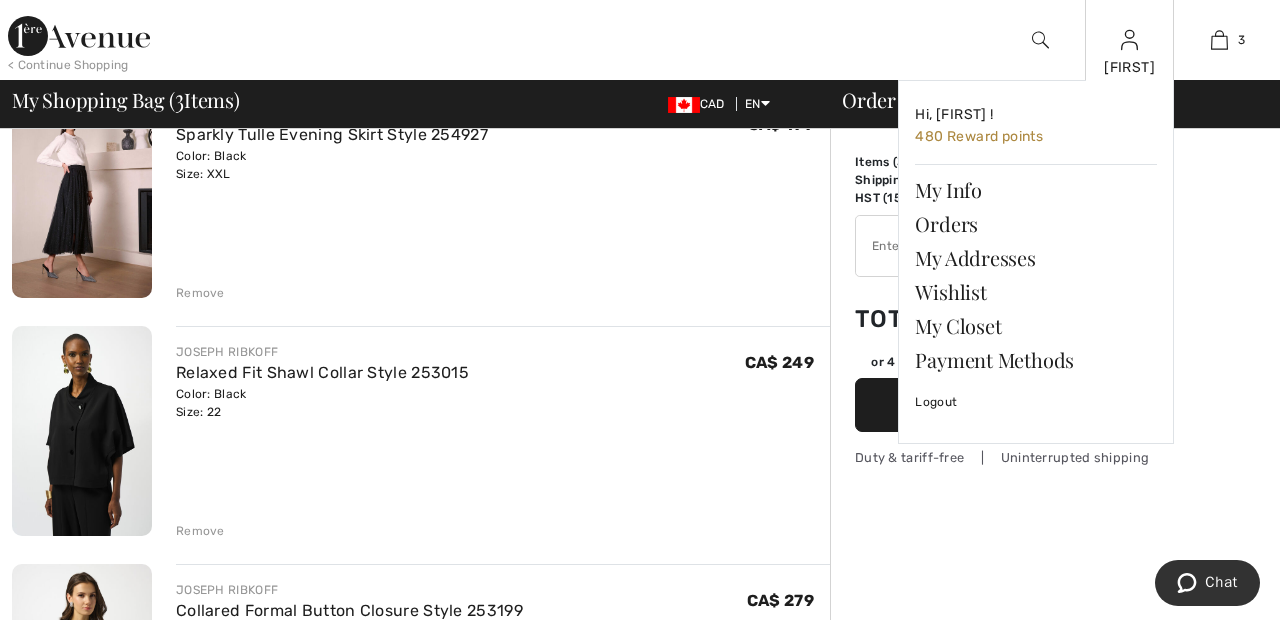 click at bounding box center [1129, 40] 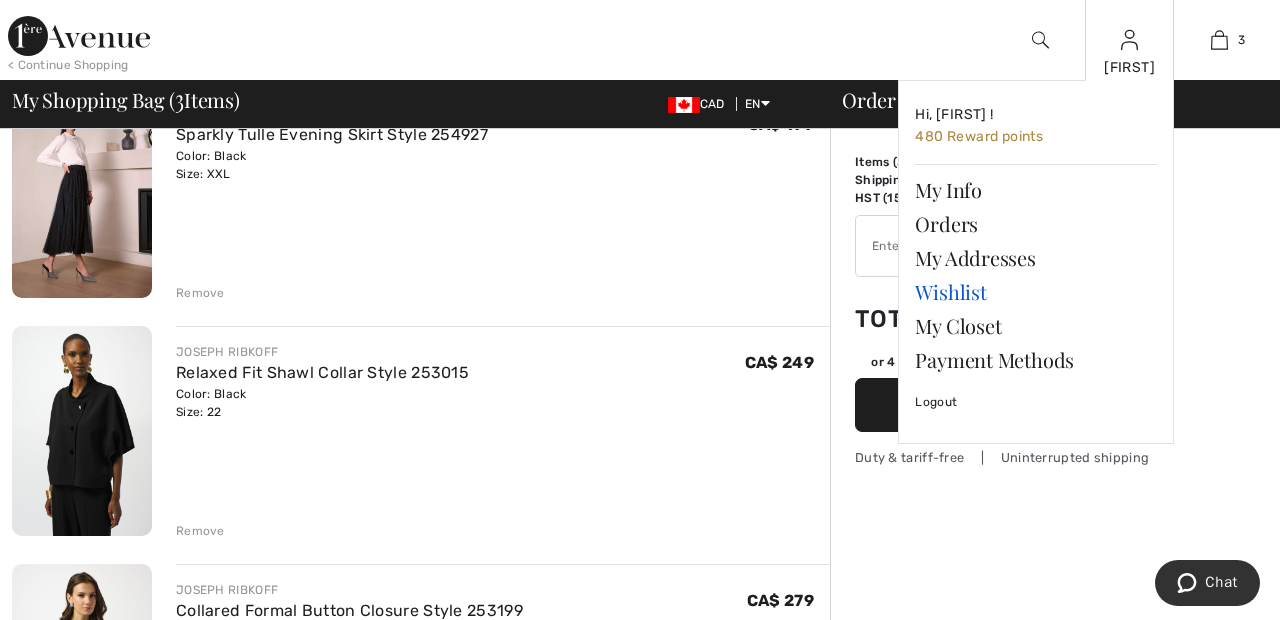 click on "Wishlist" at bounding box center [1036, 292] 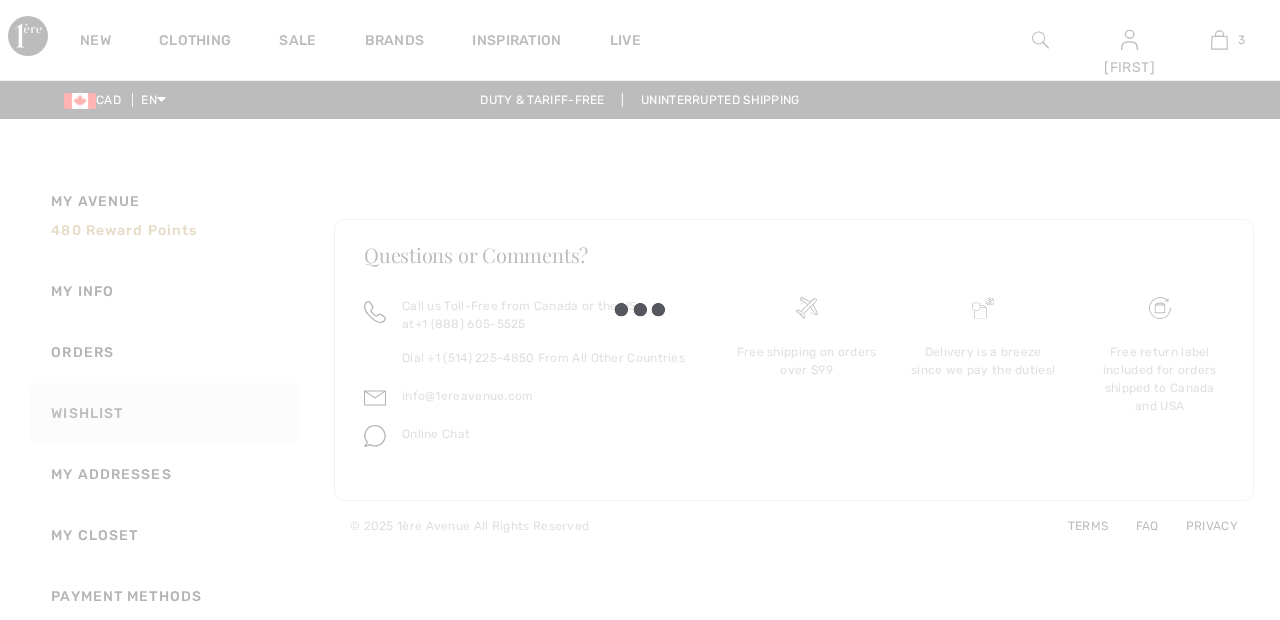 scroll, scrollTop: 0, scrollLeft: 0, axis: both 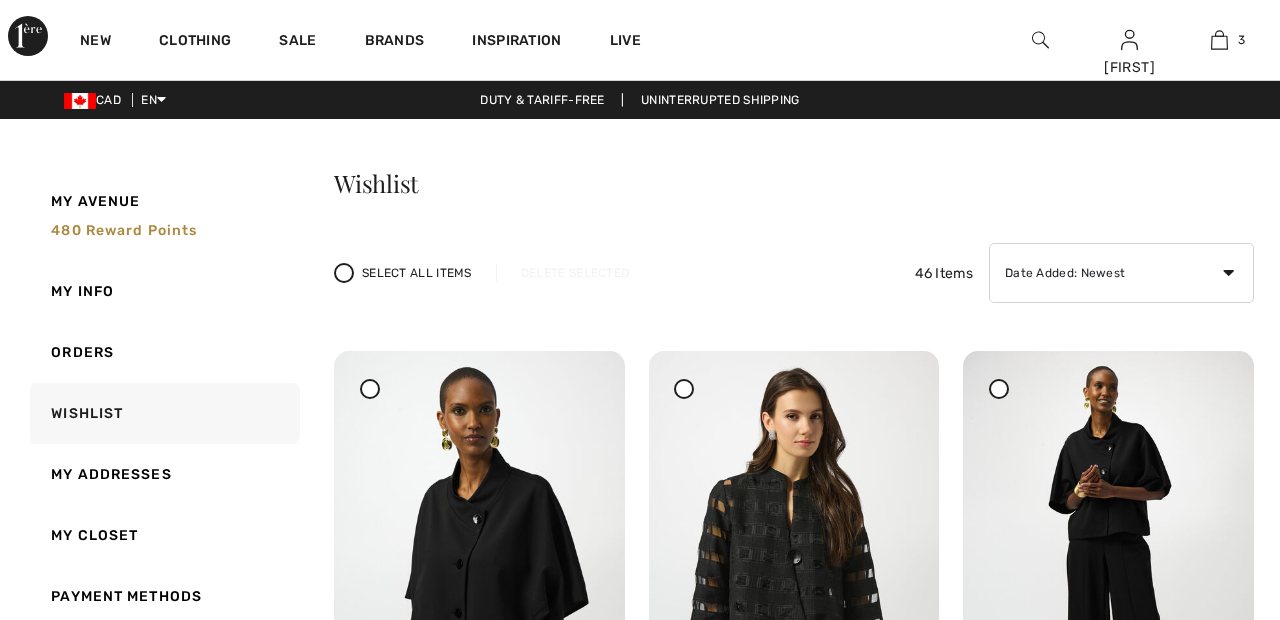 checkbox on "true" 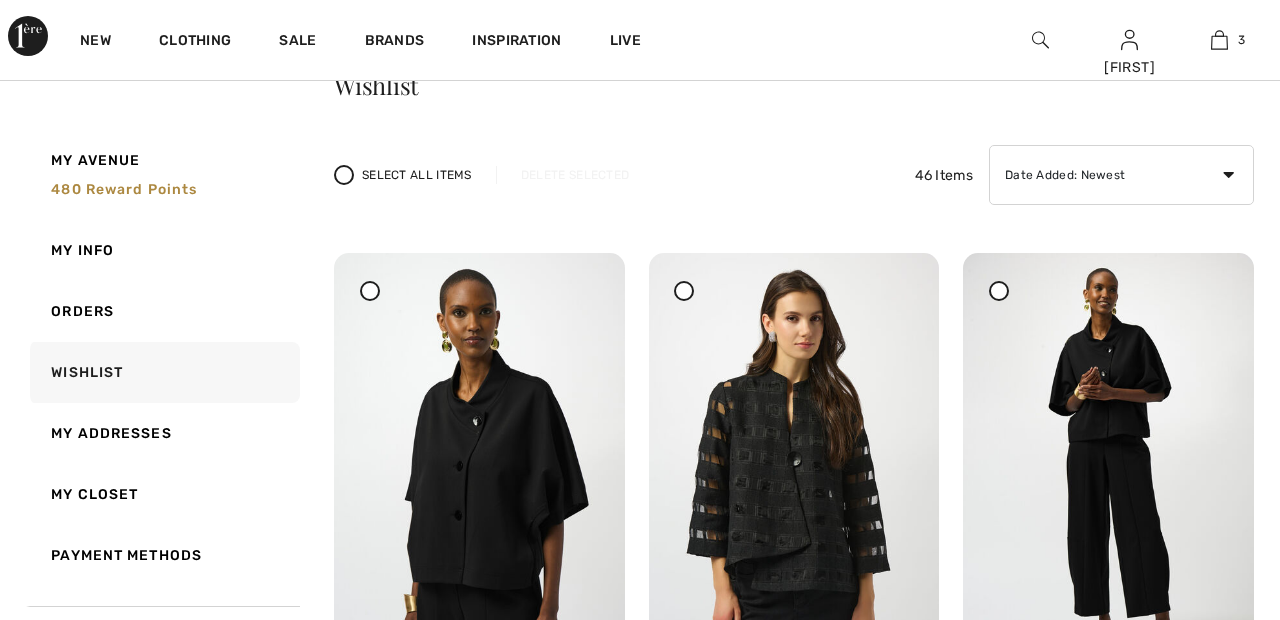 scroll, scrollTop: 0, scrollLeft: 0, axis: both 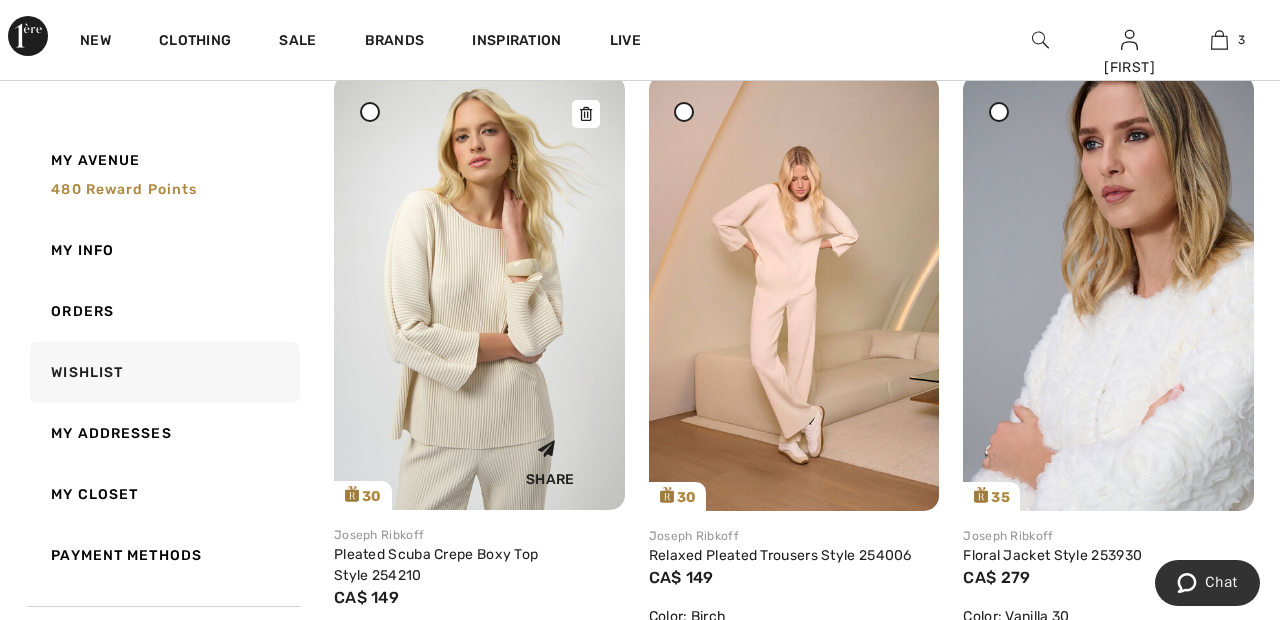 click at bounding box center [479, 292] 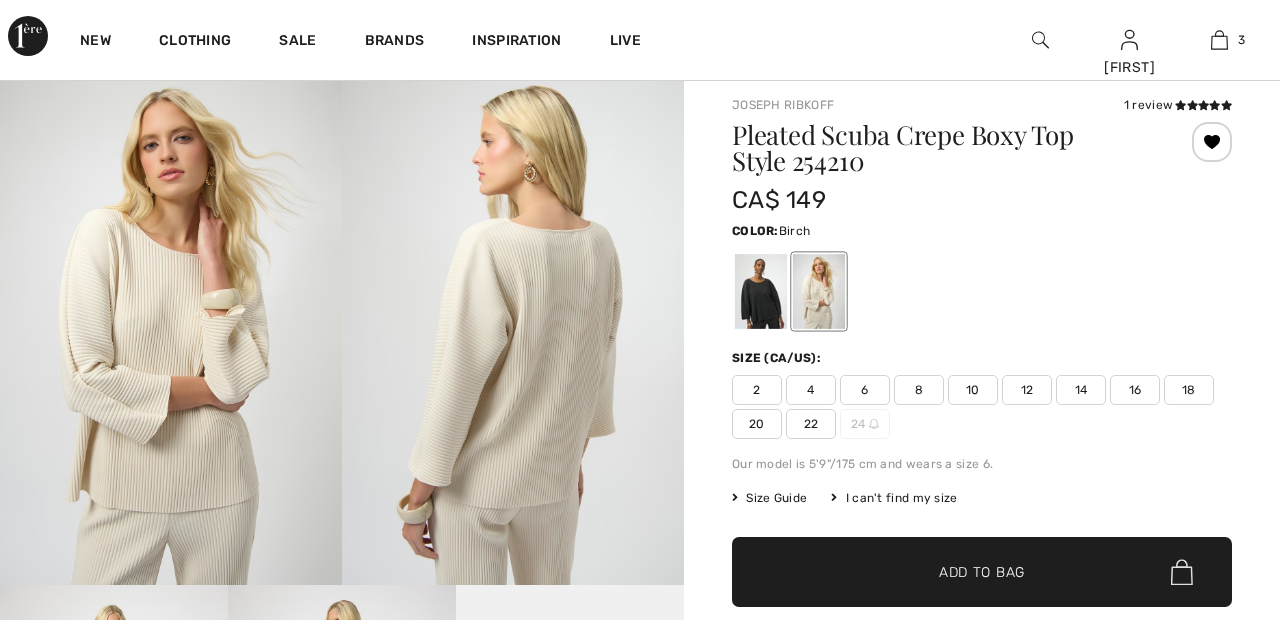 scroll, scrollTop: 127, scrollLeft: 0, axis: vertical 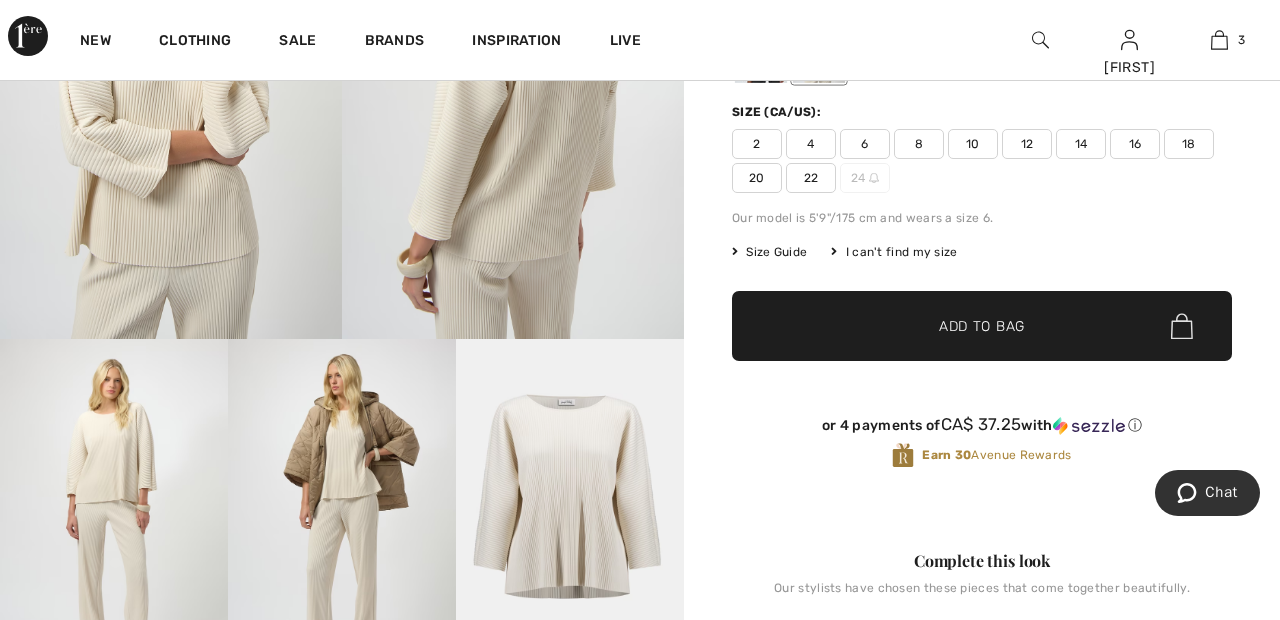 click on "20" at bounding box center [757, 178] 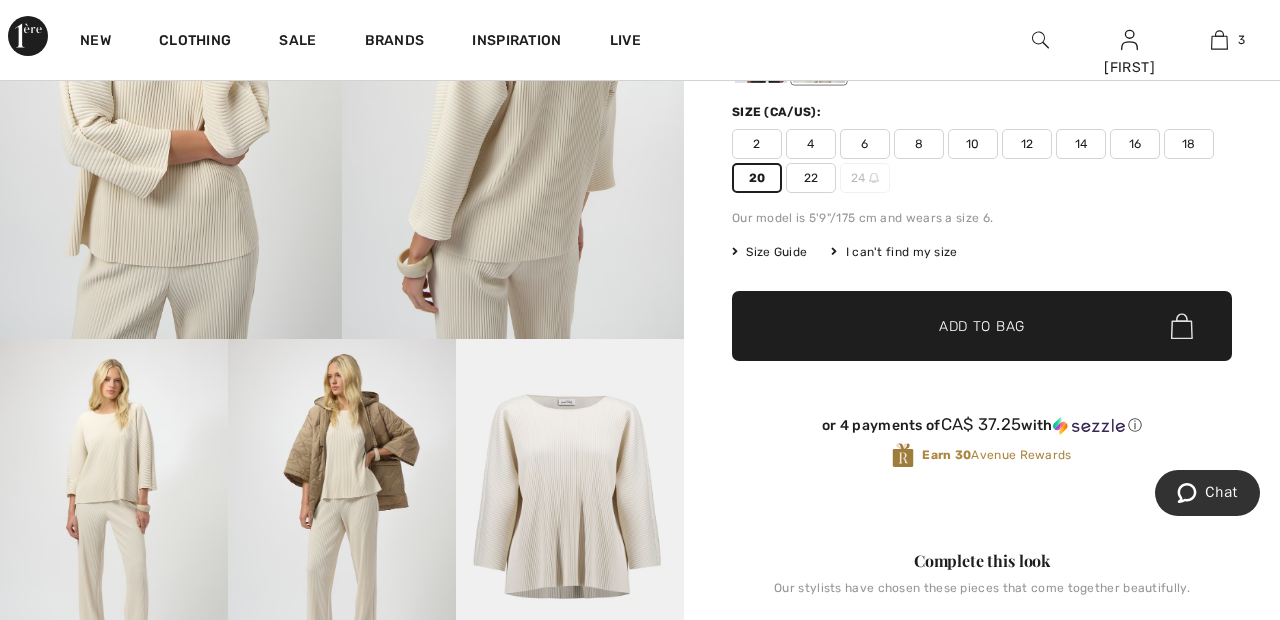 click on "✔ Added to Bag
Add to Bag" at bounding box center [982, 326] 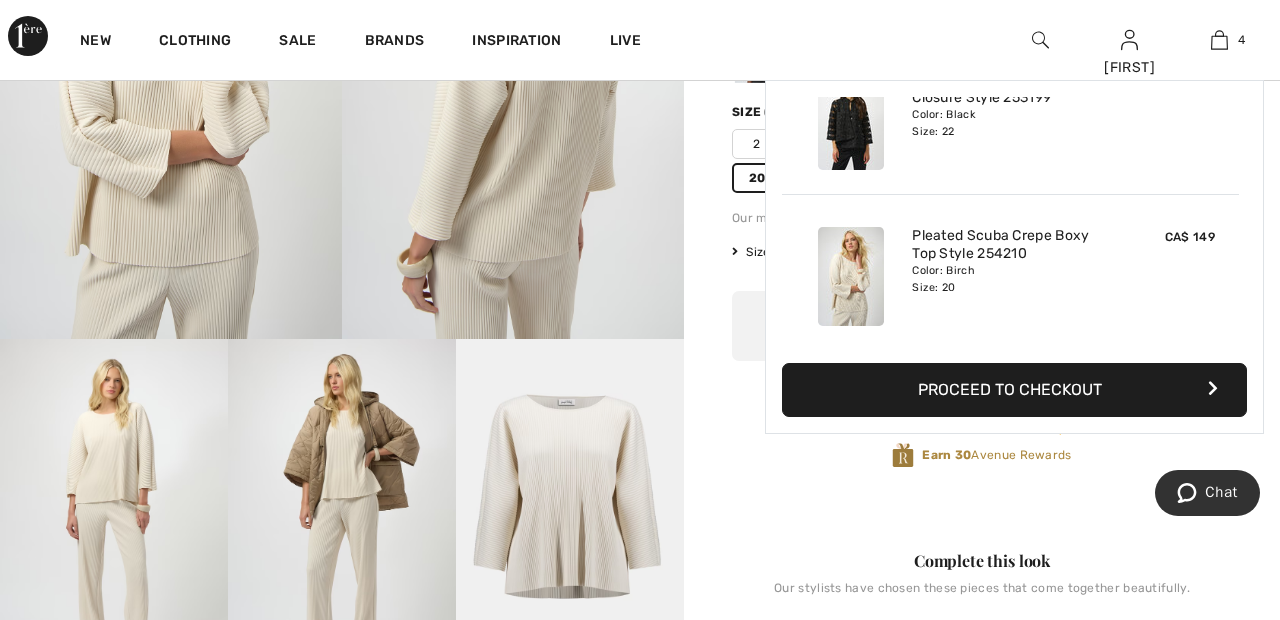 scroll, scrollTop: 374, scrollLeft: 0, axis: vertical 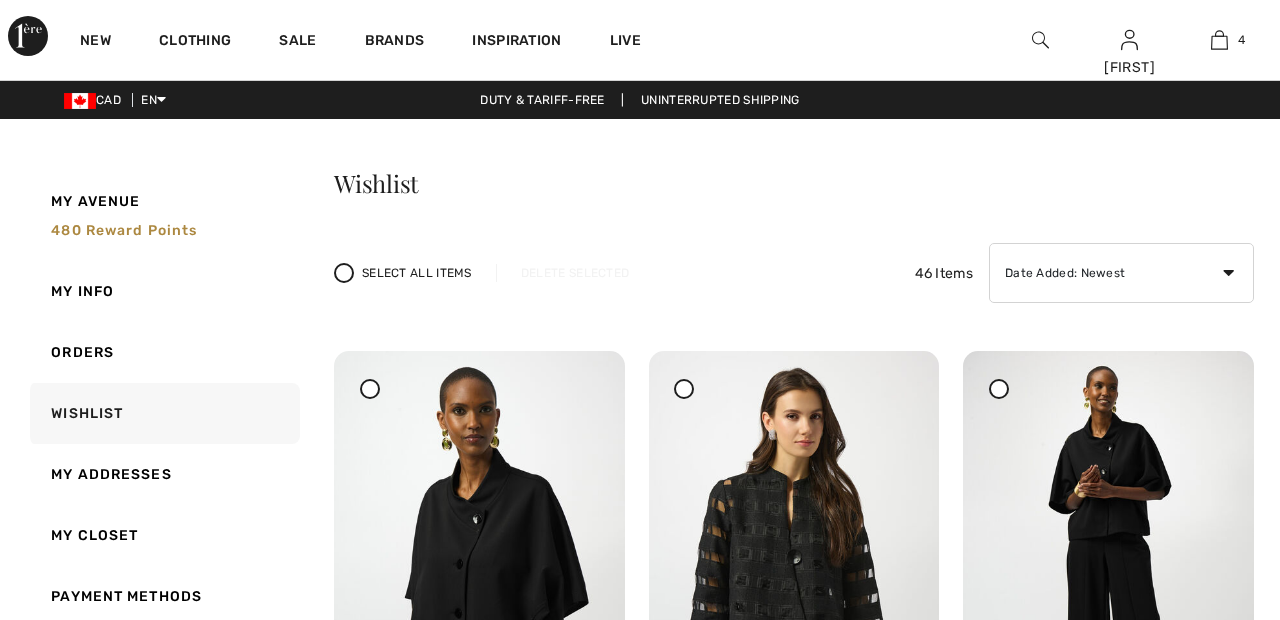 checkbox on "true" 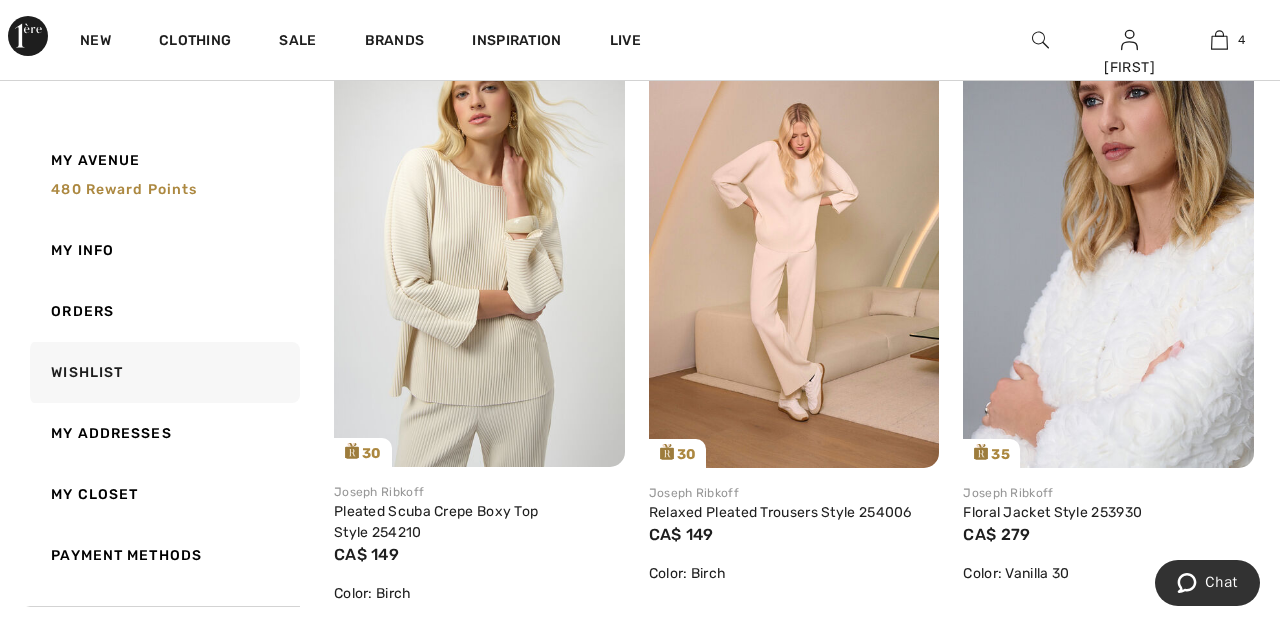 scroll, scrollTop: 2181, scrollLeft: 0, axis: vertical 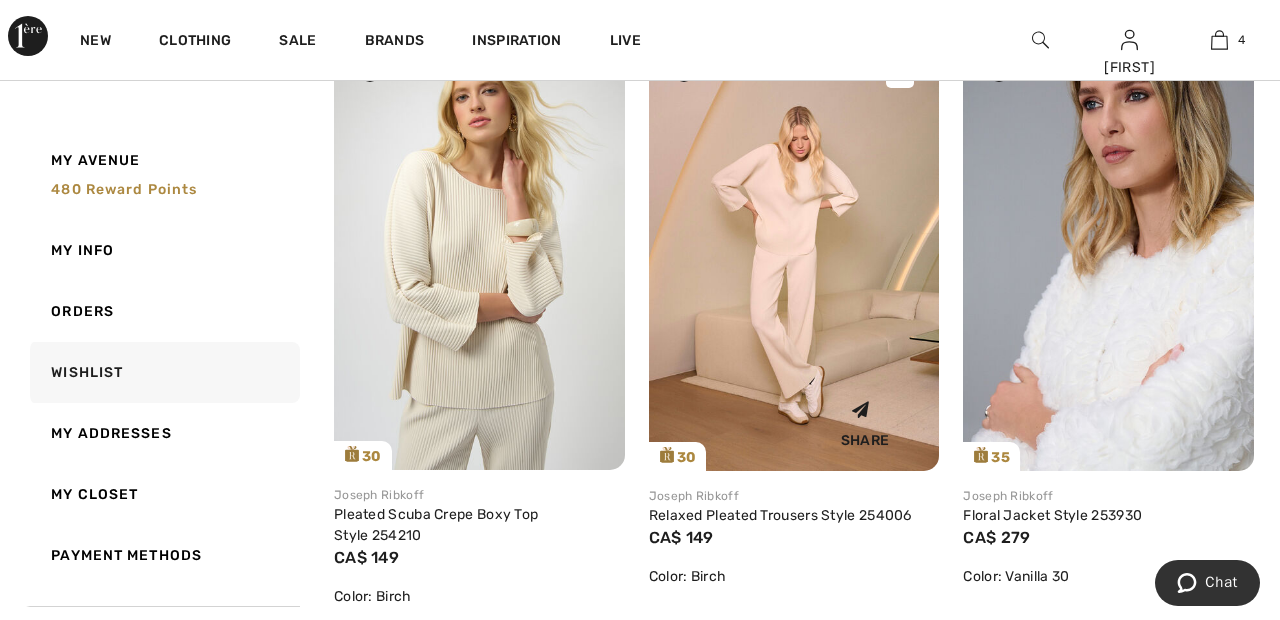 click at bounding box center (794, 253) 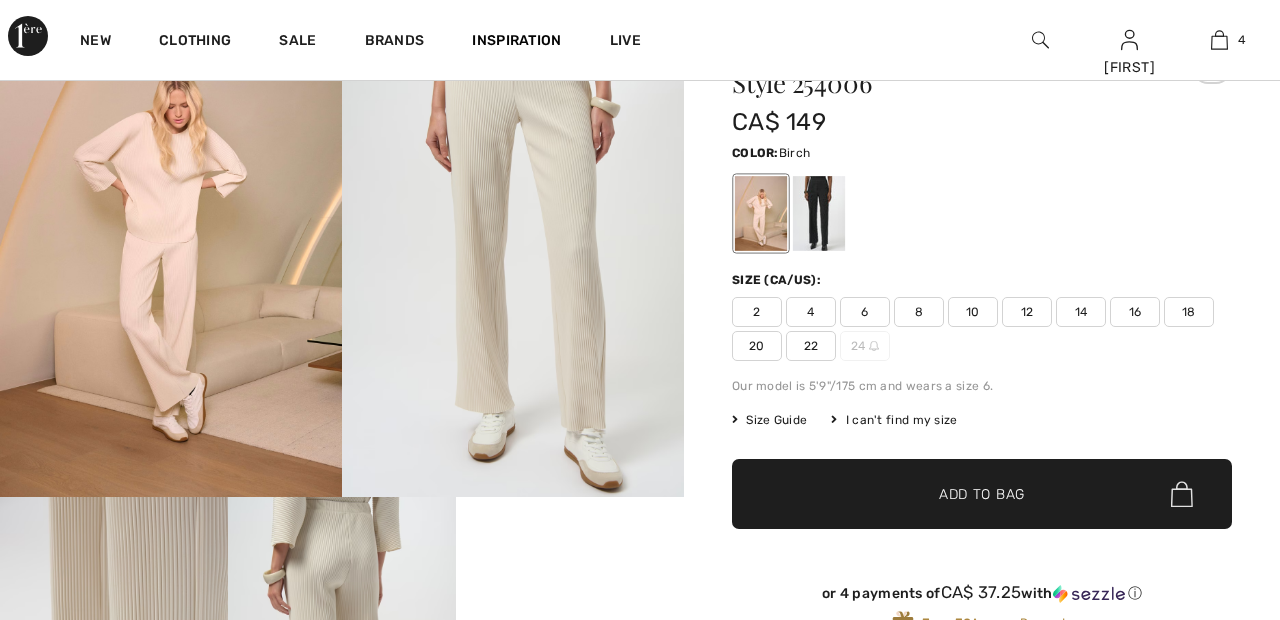 scroll, scrollTop: 225, scrollLeft: 0, axis: vertical 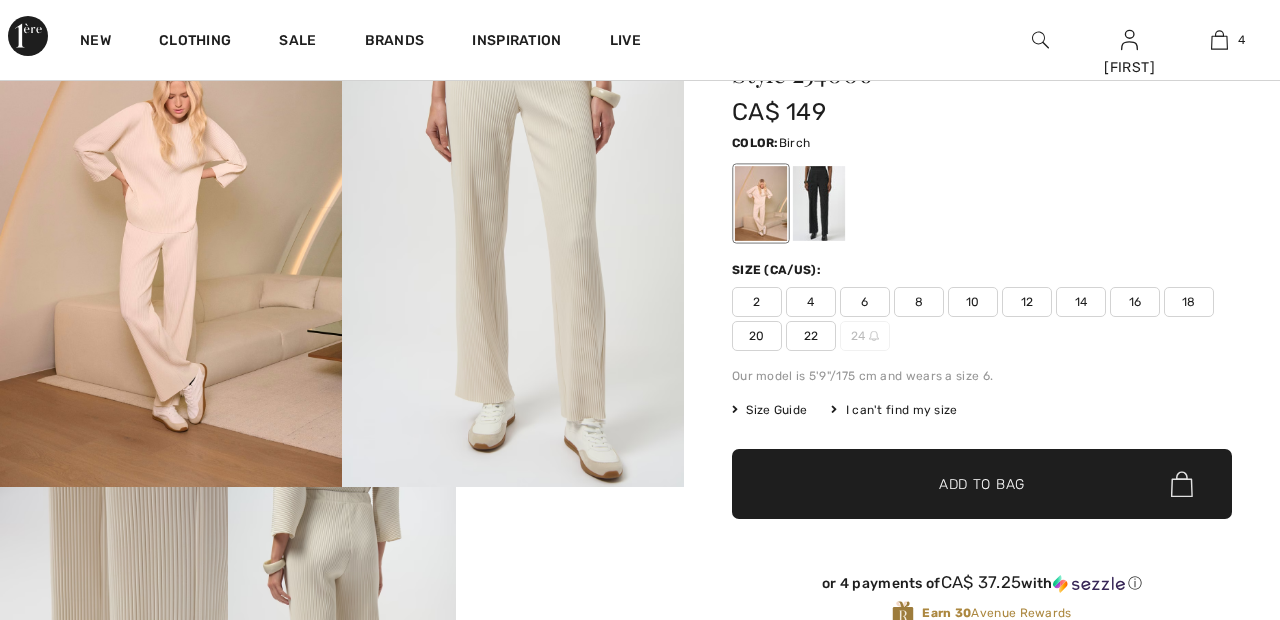 click on "22" at bounding box center [811, 336] 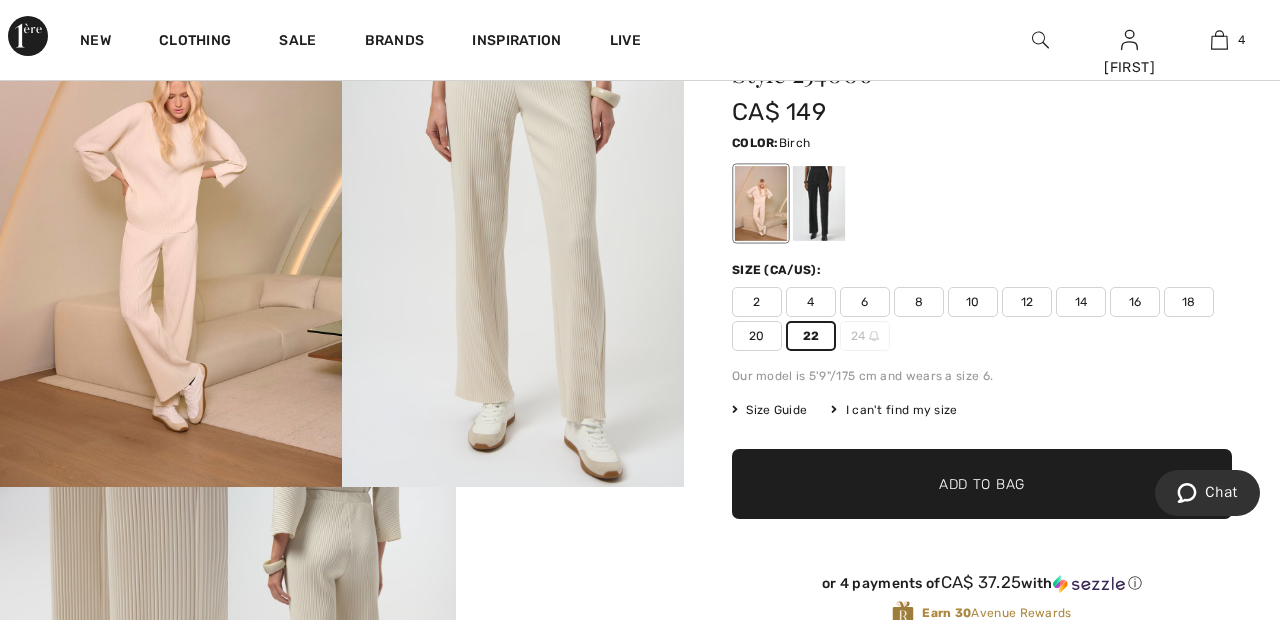 click on "Add to Bag" at bounding box center [982, 484] 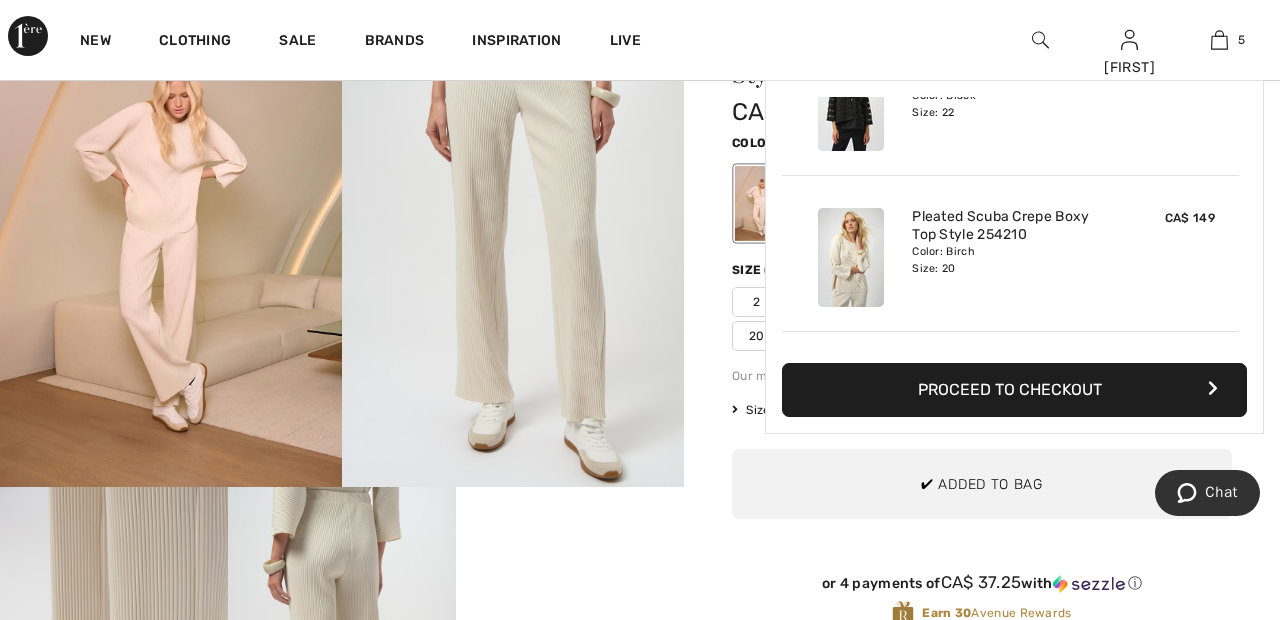 scroll, scrollTop: 530, scrollLeft: 0, axis: vertical 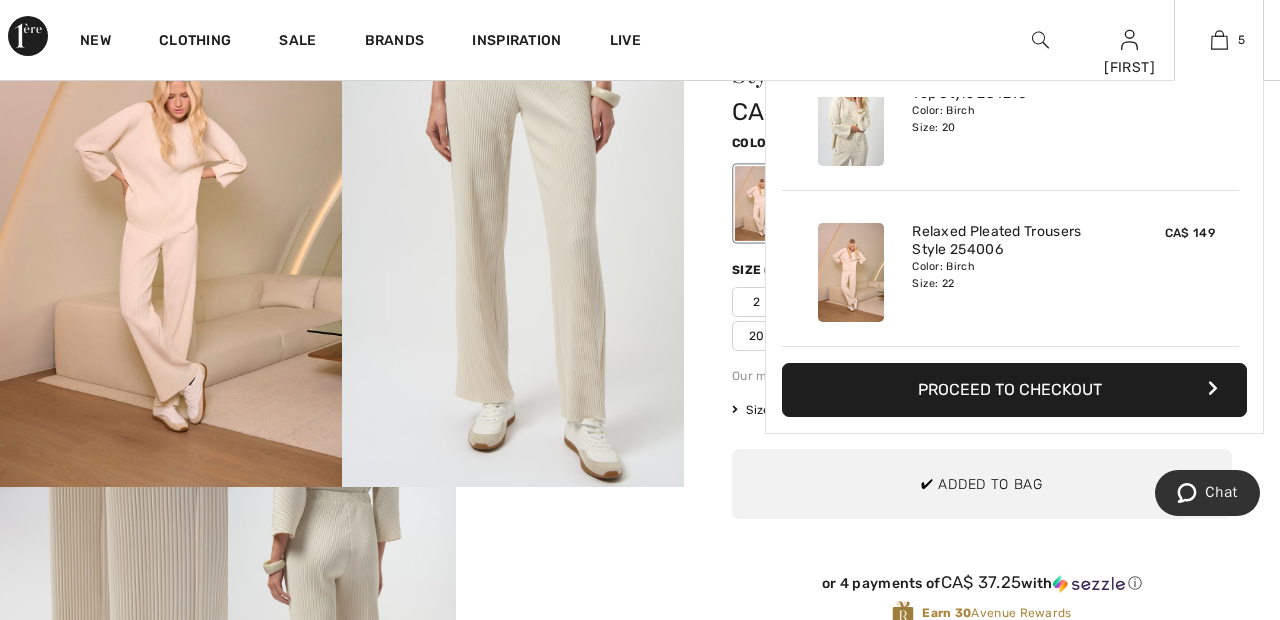 click on "Proceed to Checkout" at bounding box center [1014, 390] 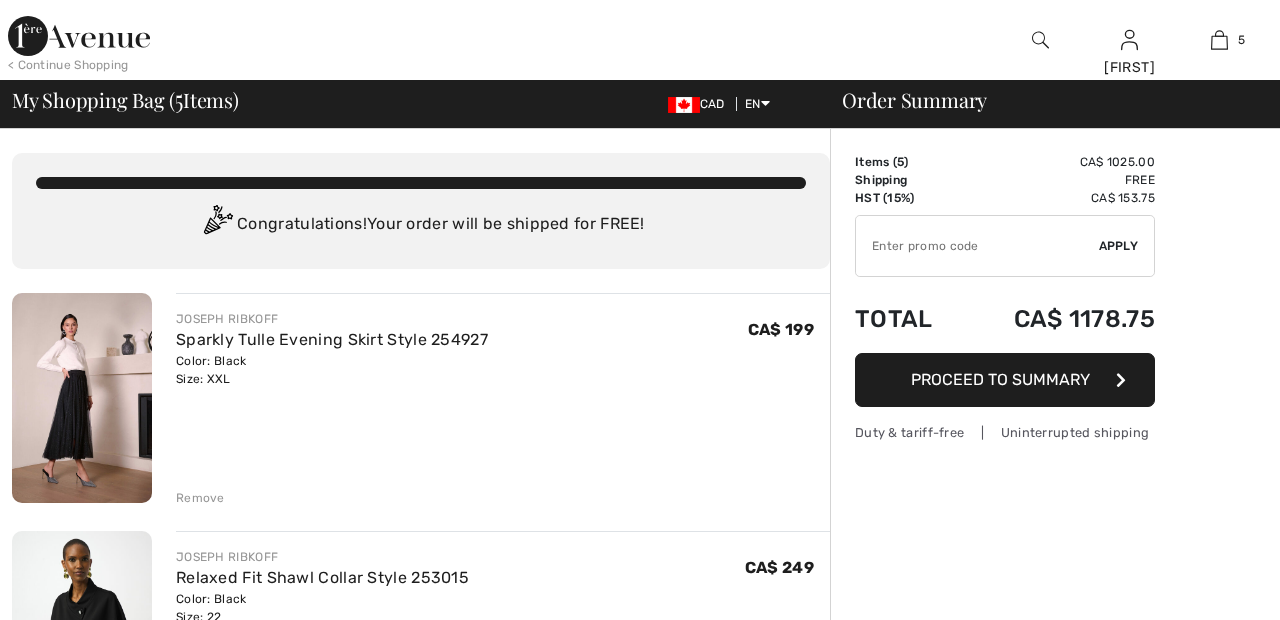 scroll, scrollTop: 0, scrollLeft: 0, axis: both 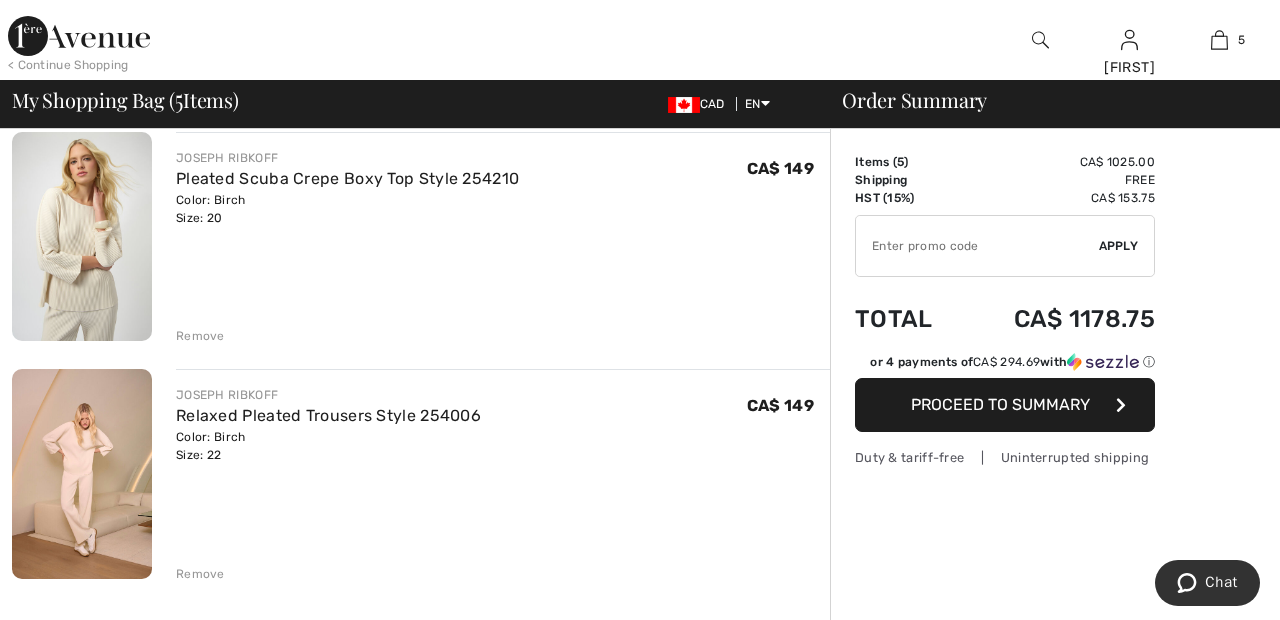 click on "Remove" at bounding box center [200, 336] 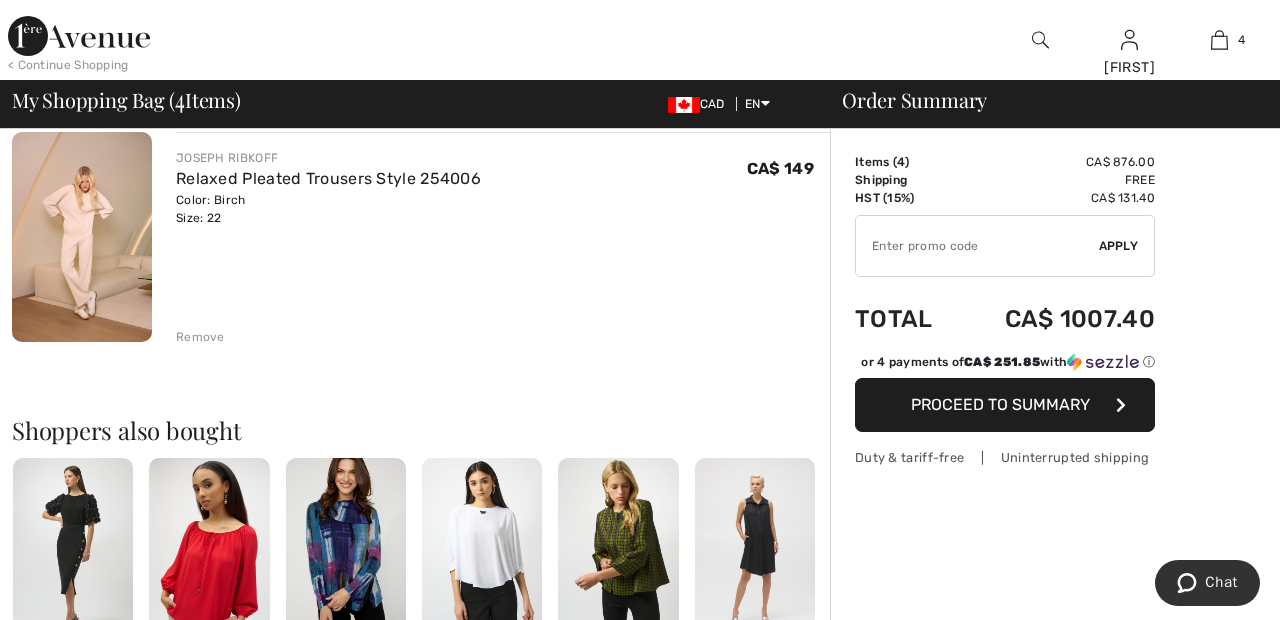 click on "Remove" at bounding box center (200, 337) 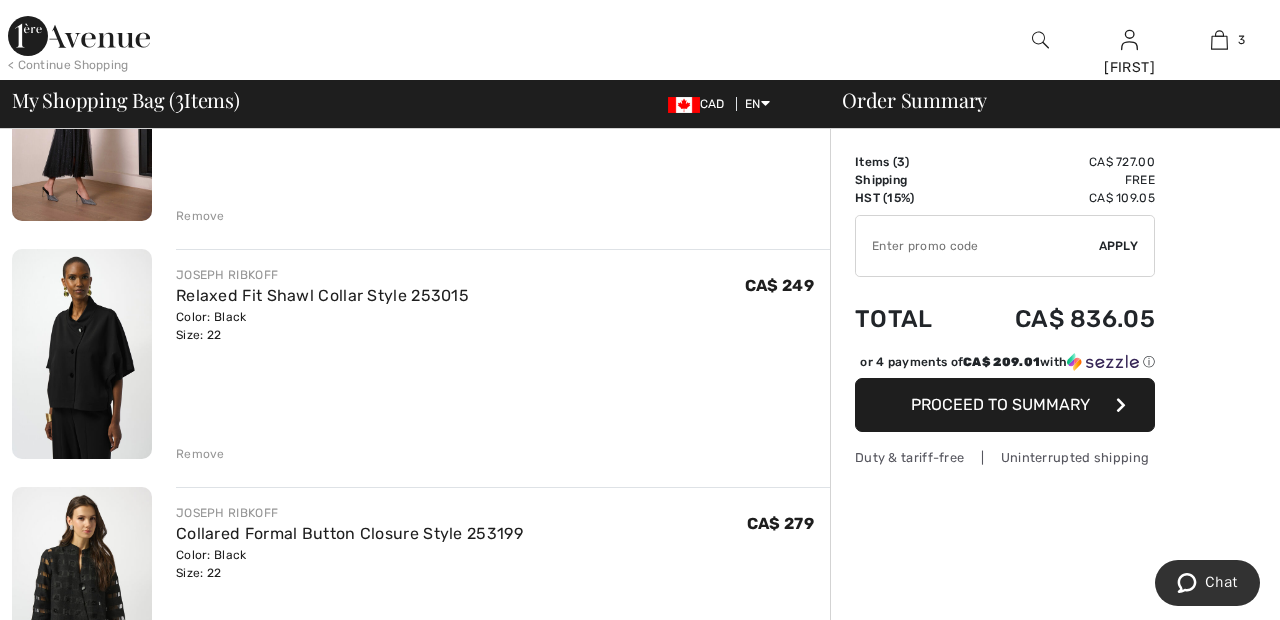 scroll, scrollTop: 0, scrollLeft: 0, axis: both 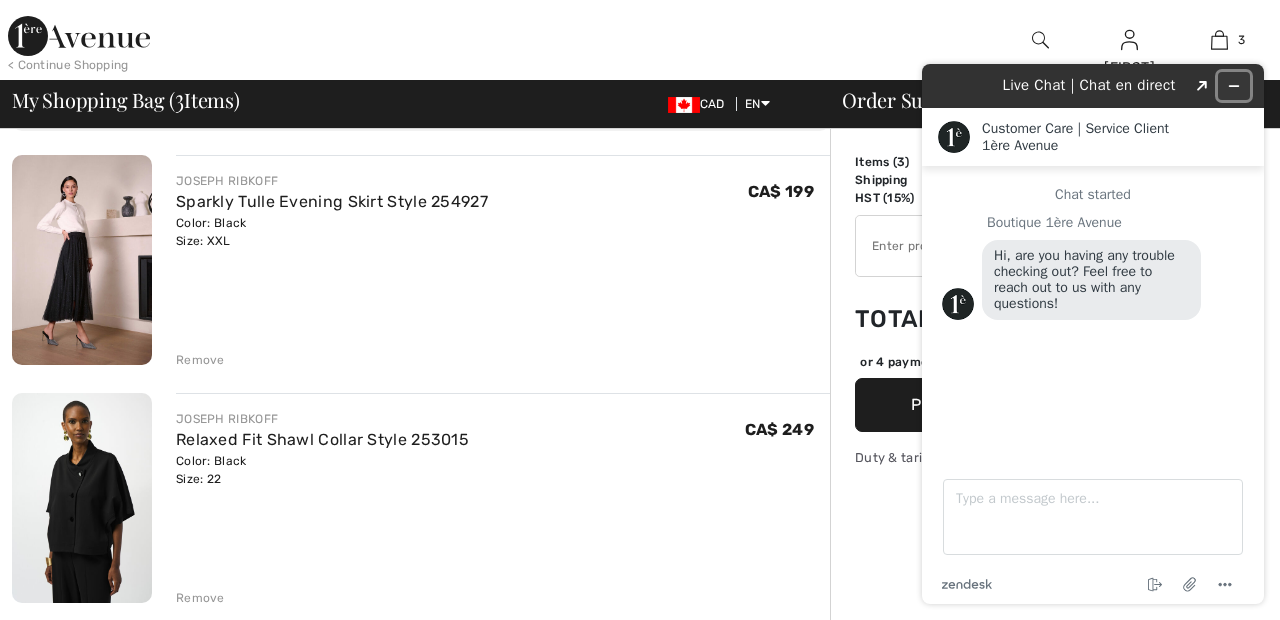 click at bounding box center (1234, 86) 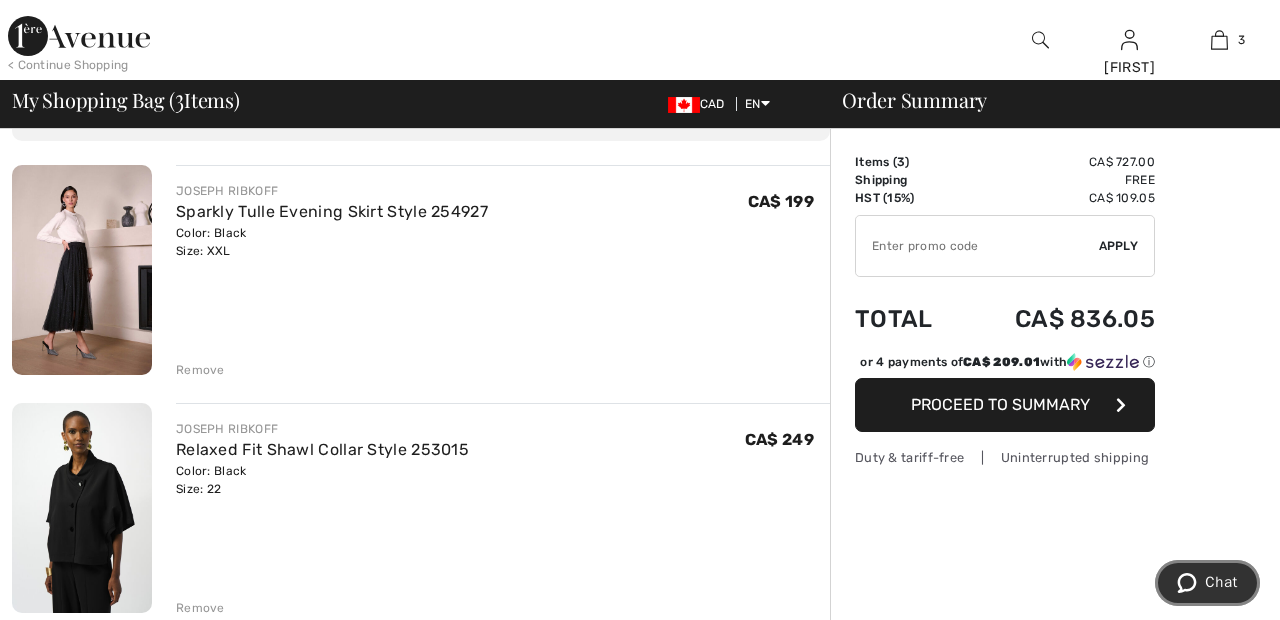 scroll, scrollTop: 0, scrollLeft: 0, axis: both 